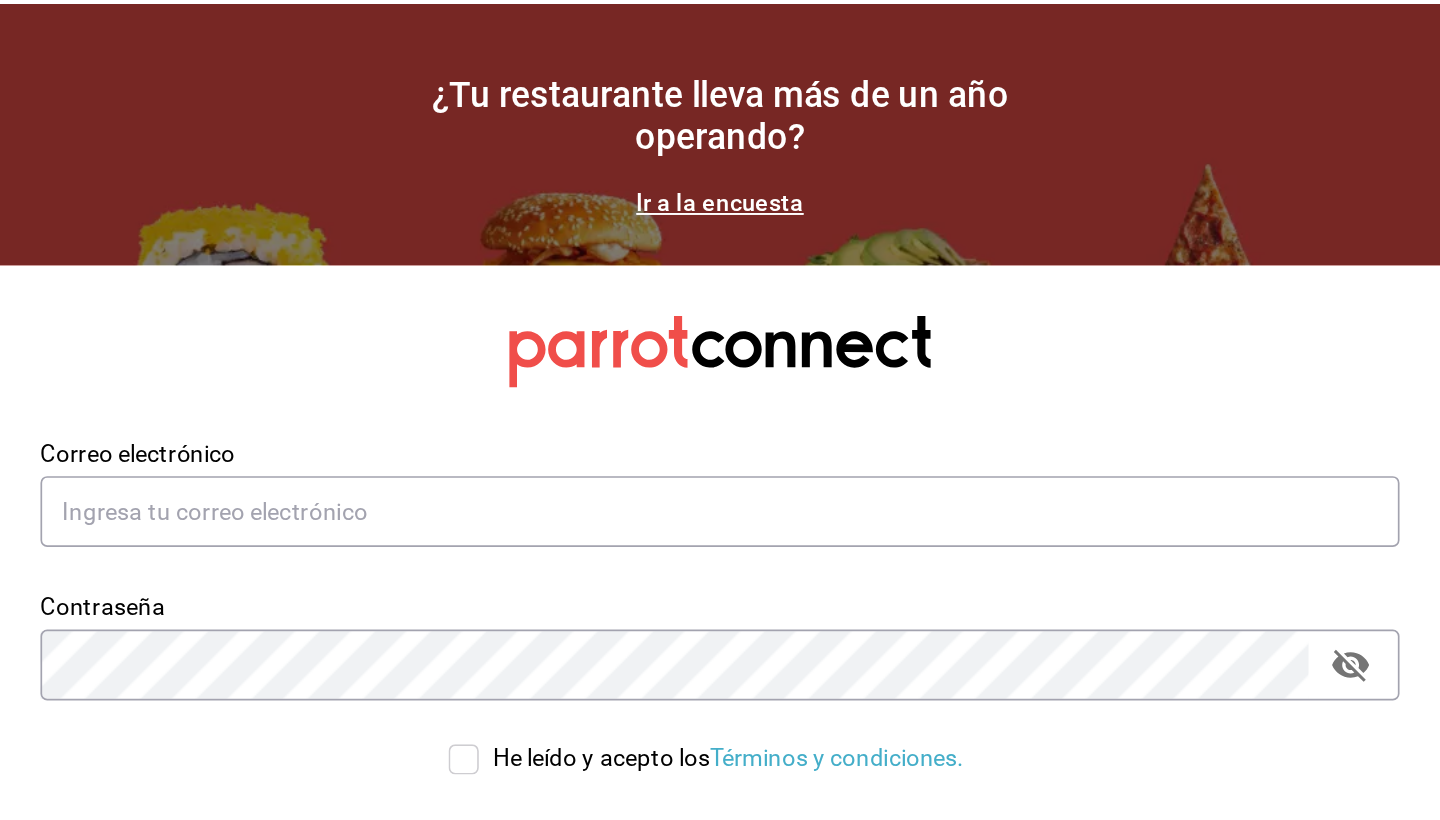 scroll, scrollTop: 0, scrollLeft: 0, axis: both 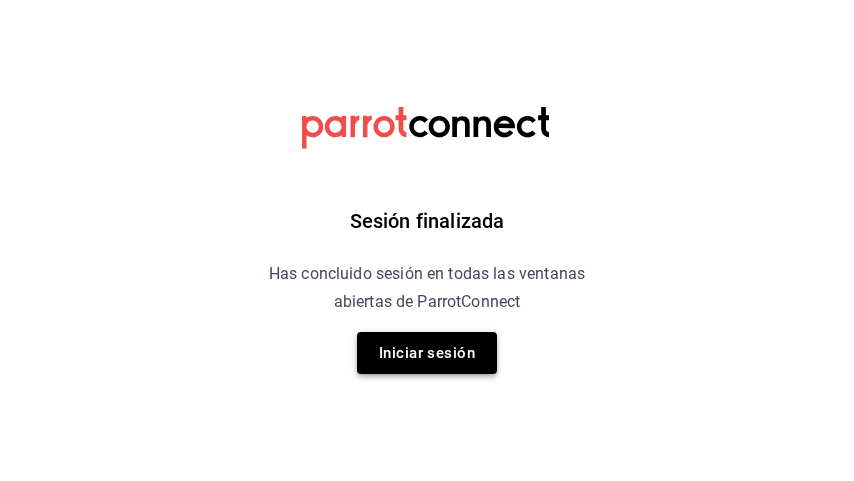 click on "Iniciar sesión" at bounding box center (427, 353) 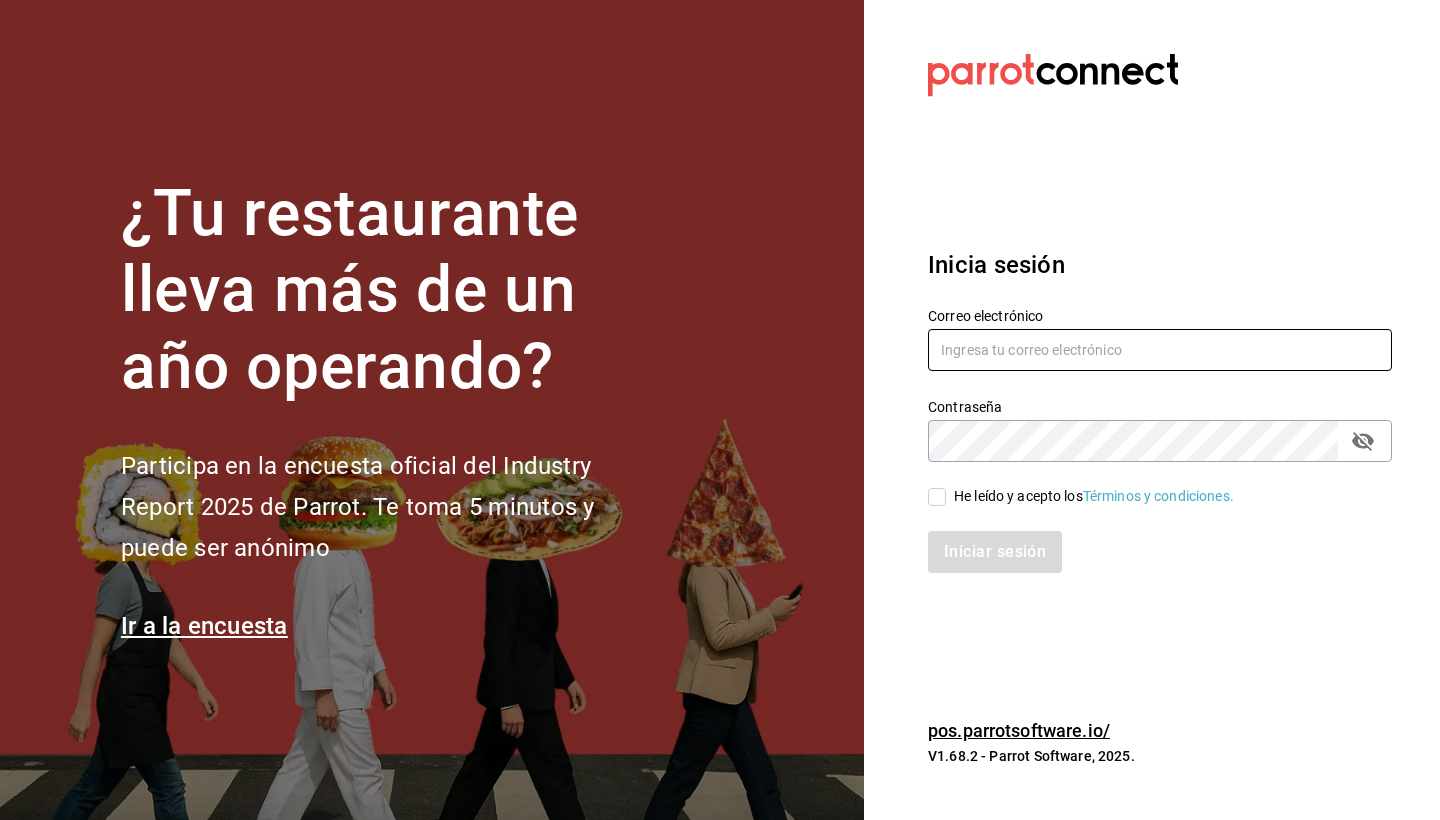 click at bounding box center [1160, 350] 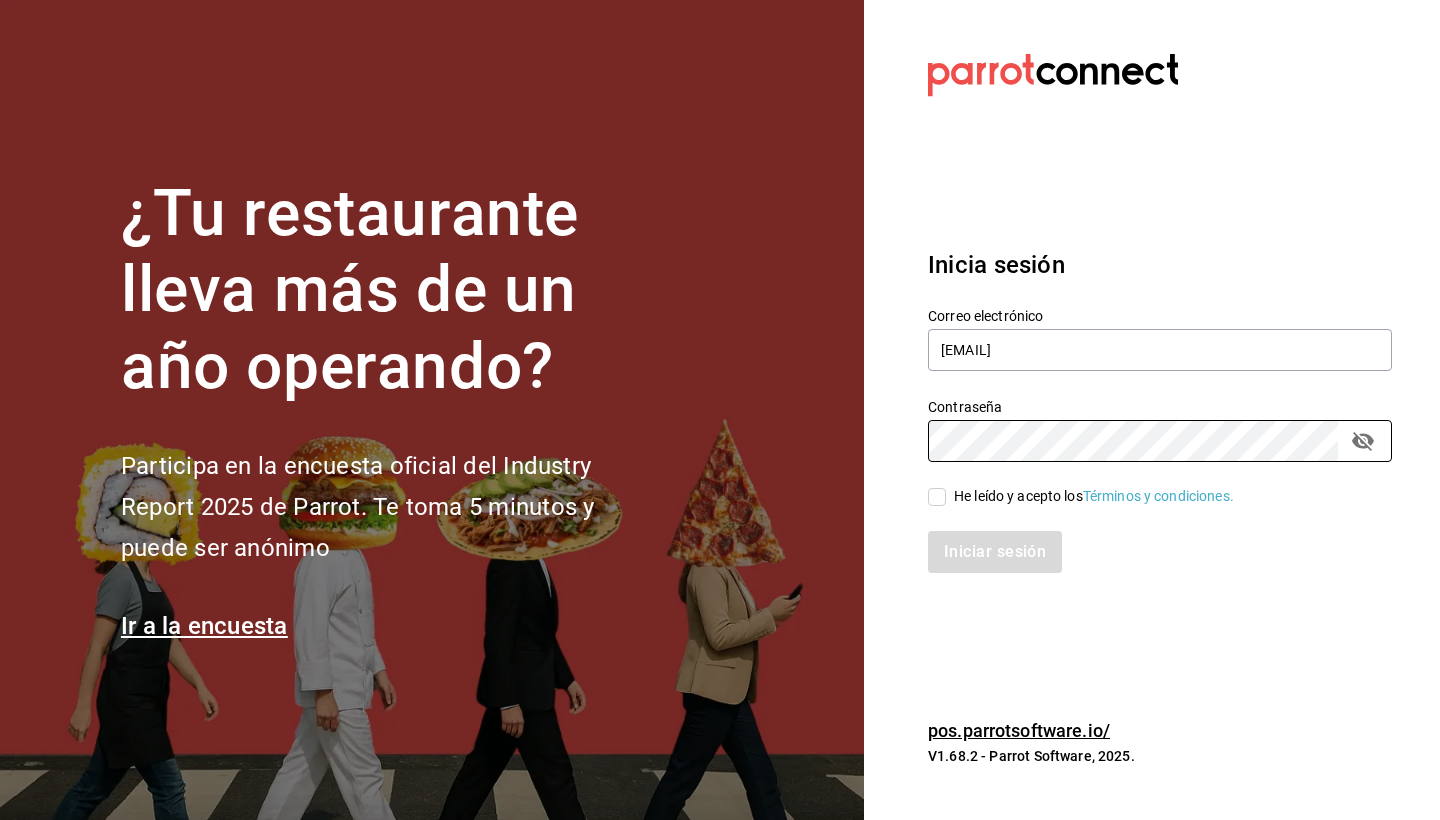 click on "He leído y acepto los  Términos y condiciones." at bounding box center [937, 497] 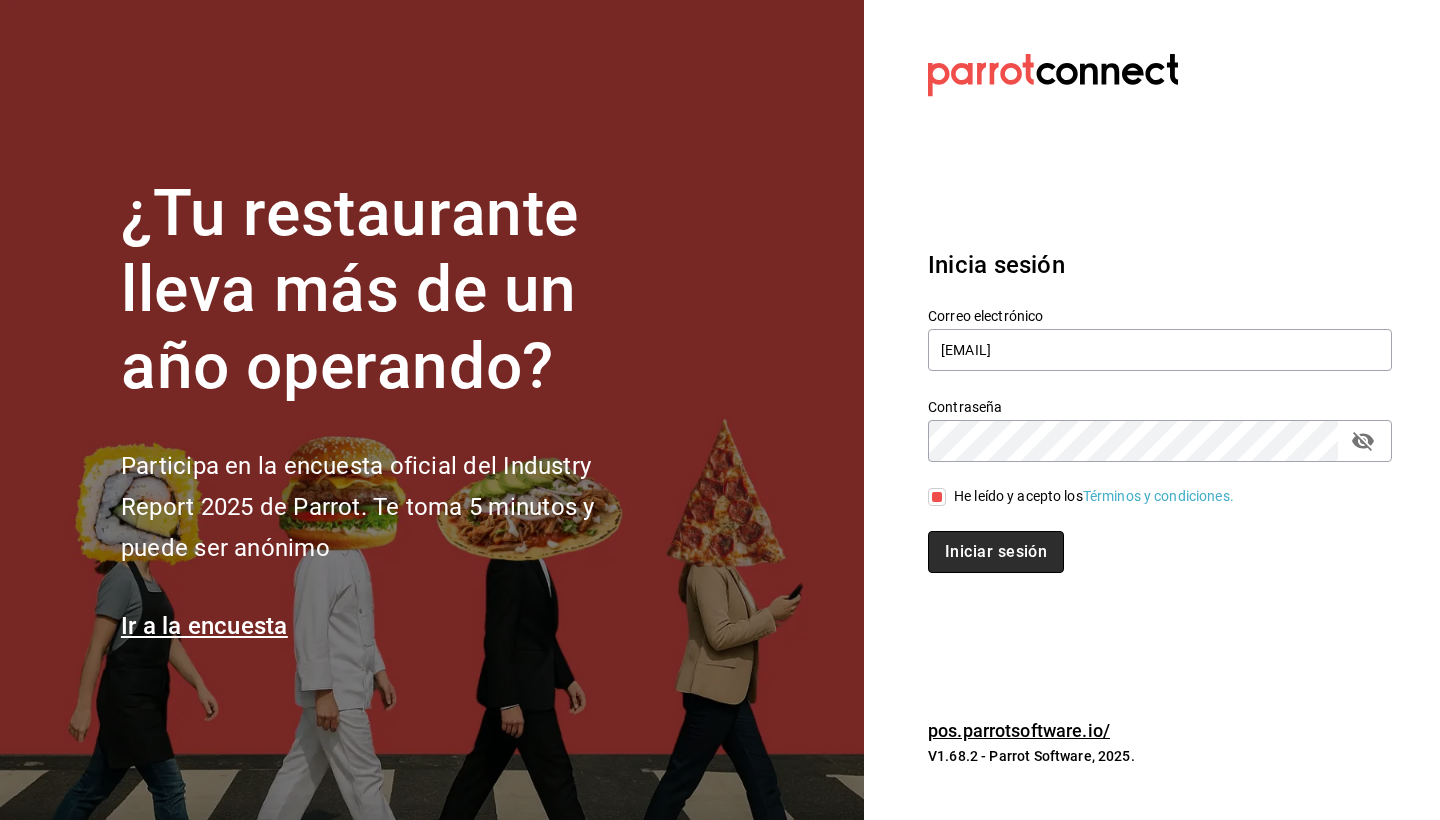 click on "Iniciar sesión" at bounding box center (996, 552) 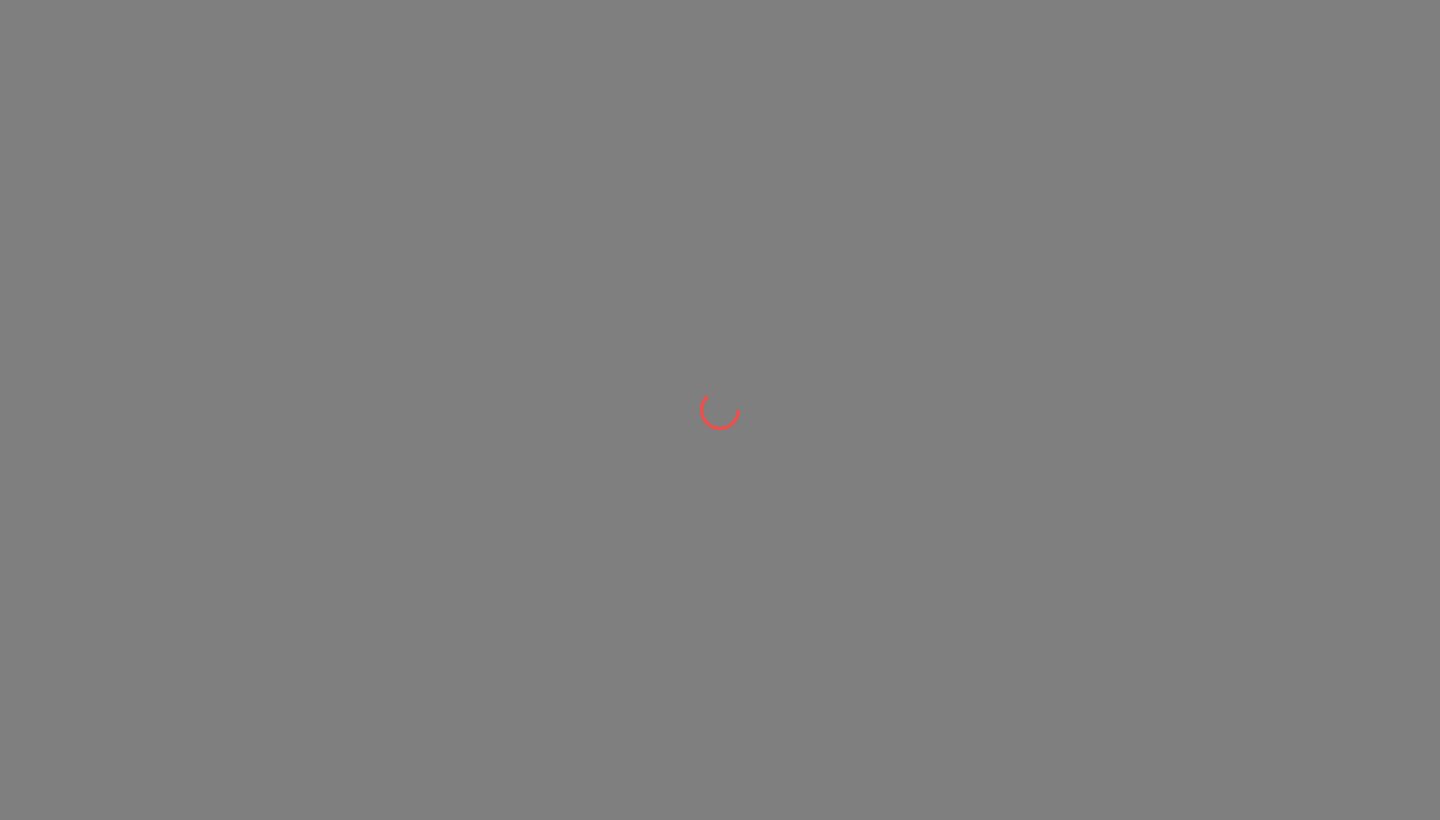 scroll, scrollTop: 0, scrollLeft: 0, axis: both 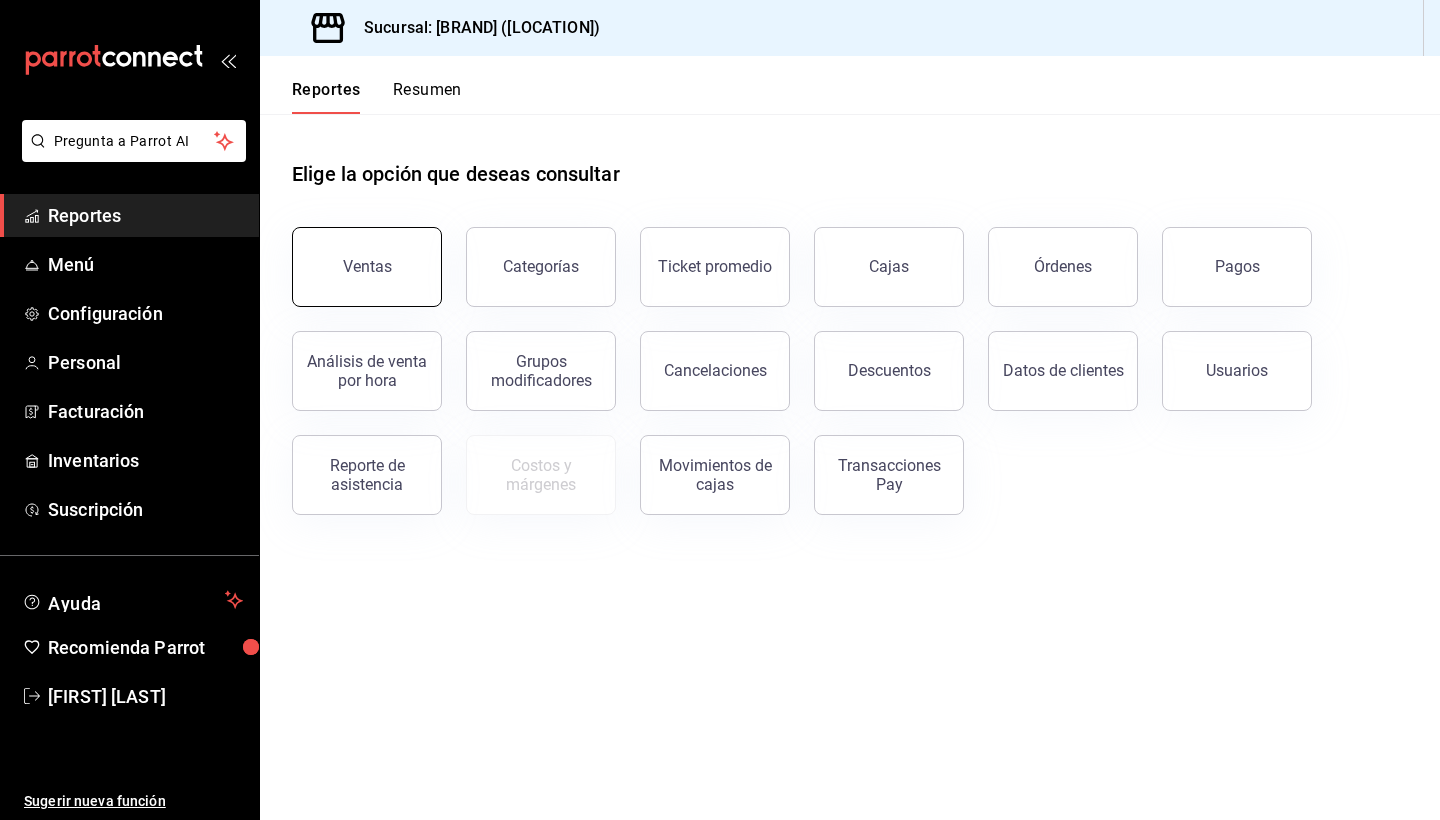 click on "Ventas" at bounding box center (367, 267) 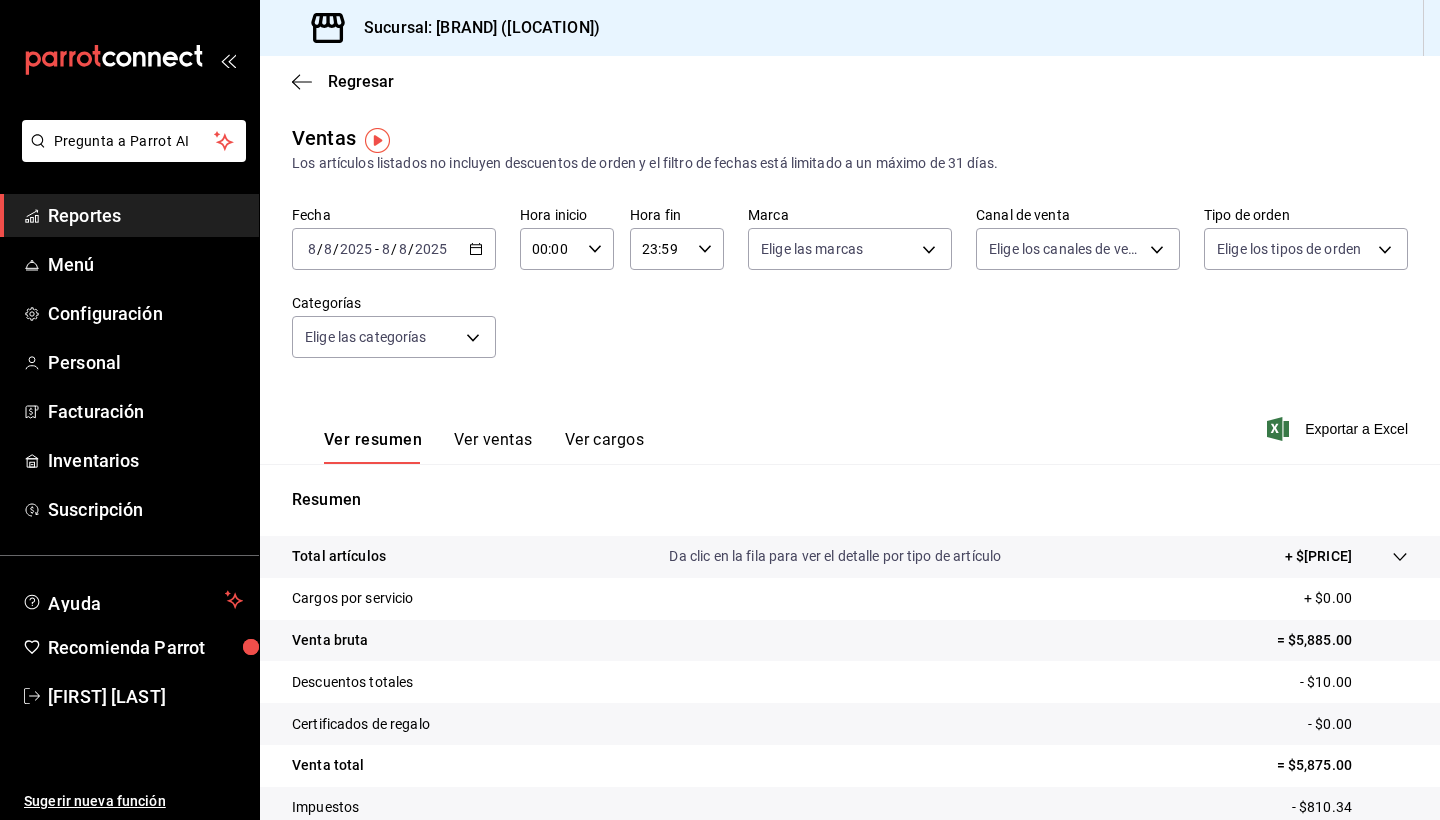scroll, scrollTop: 0, scrollLeft: 0, axis: both 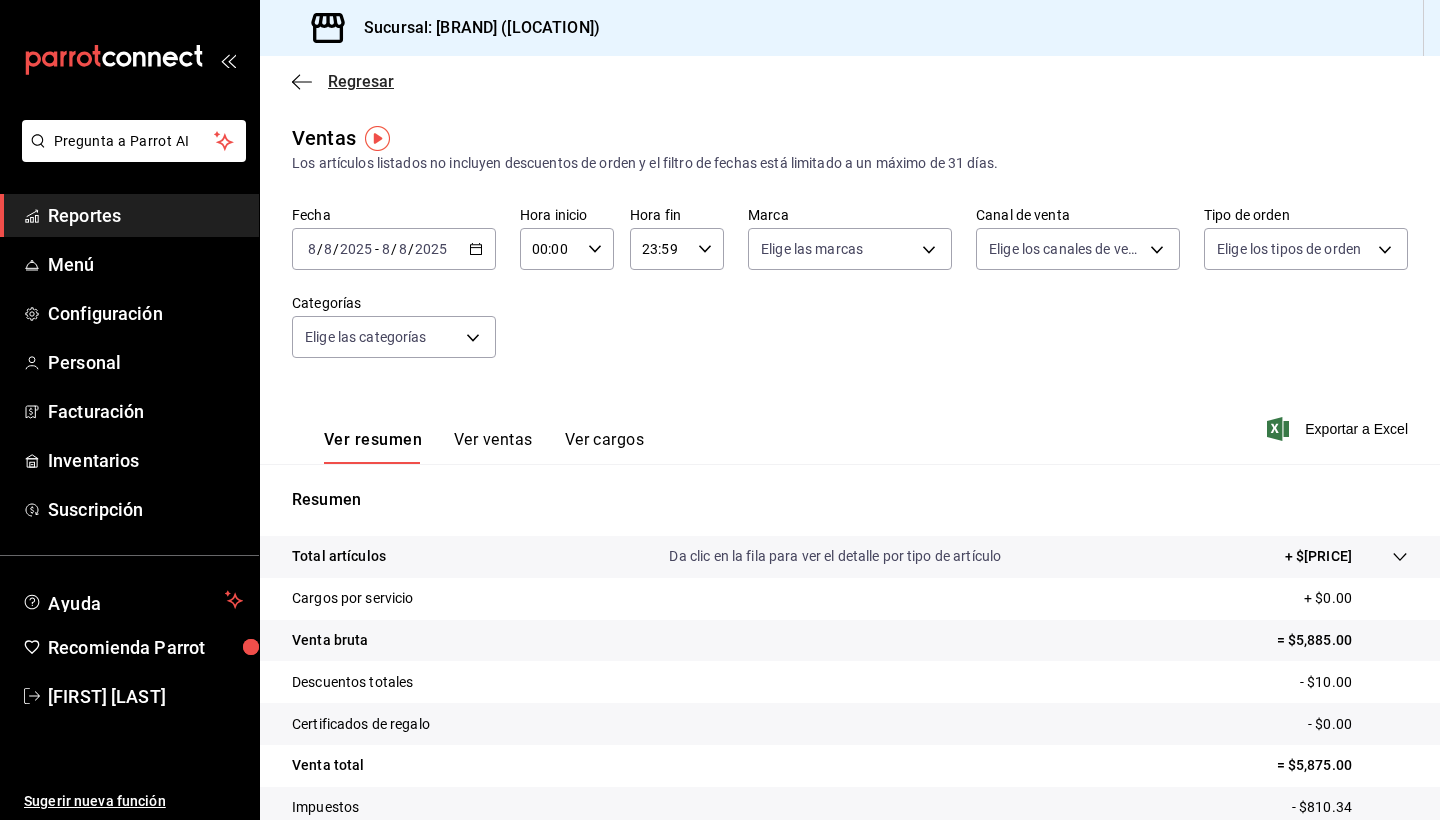 click 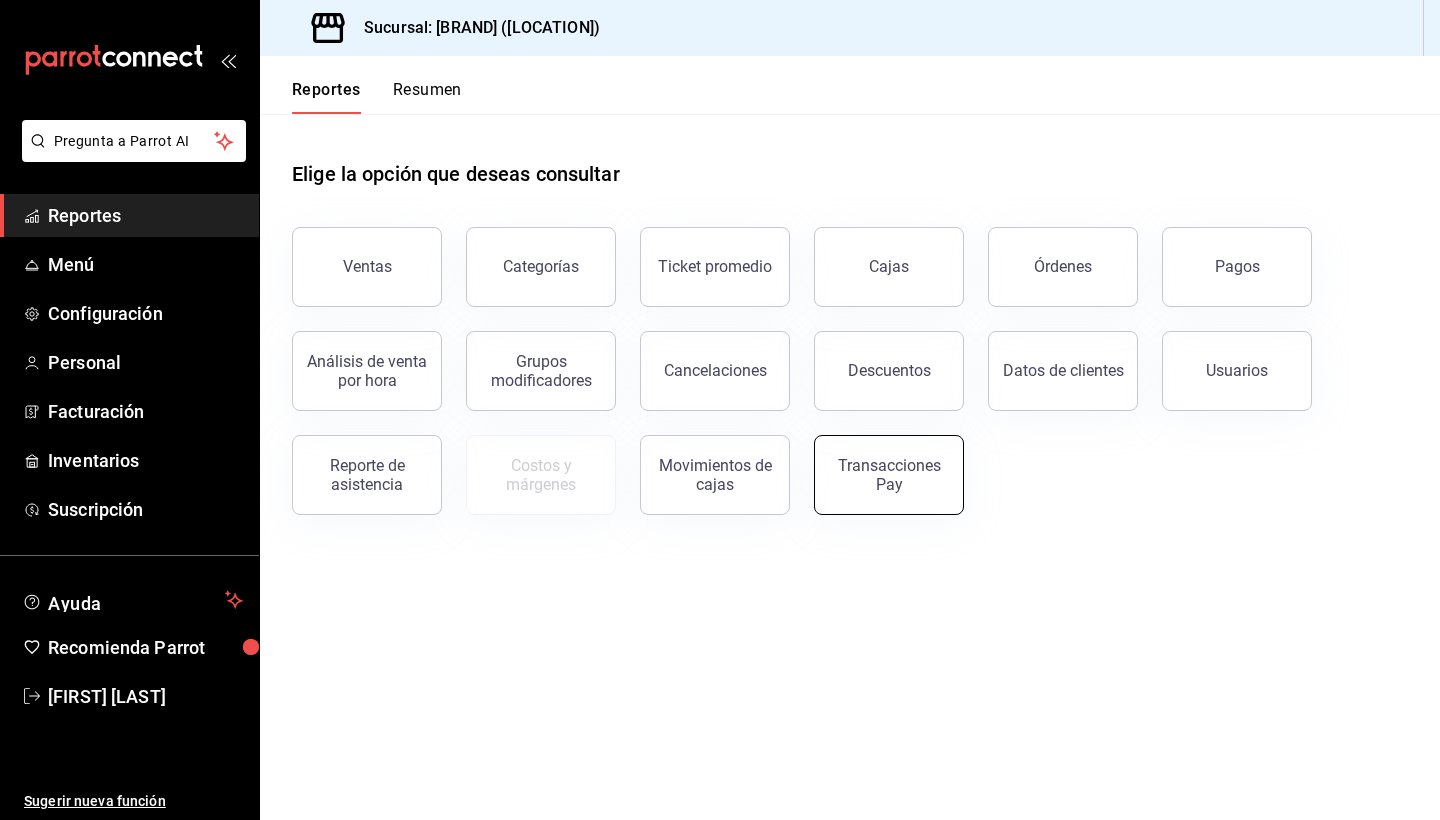 click on "Transacciones Pay" at bounding box center [889, 475] 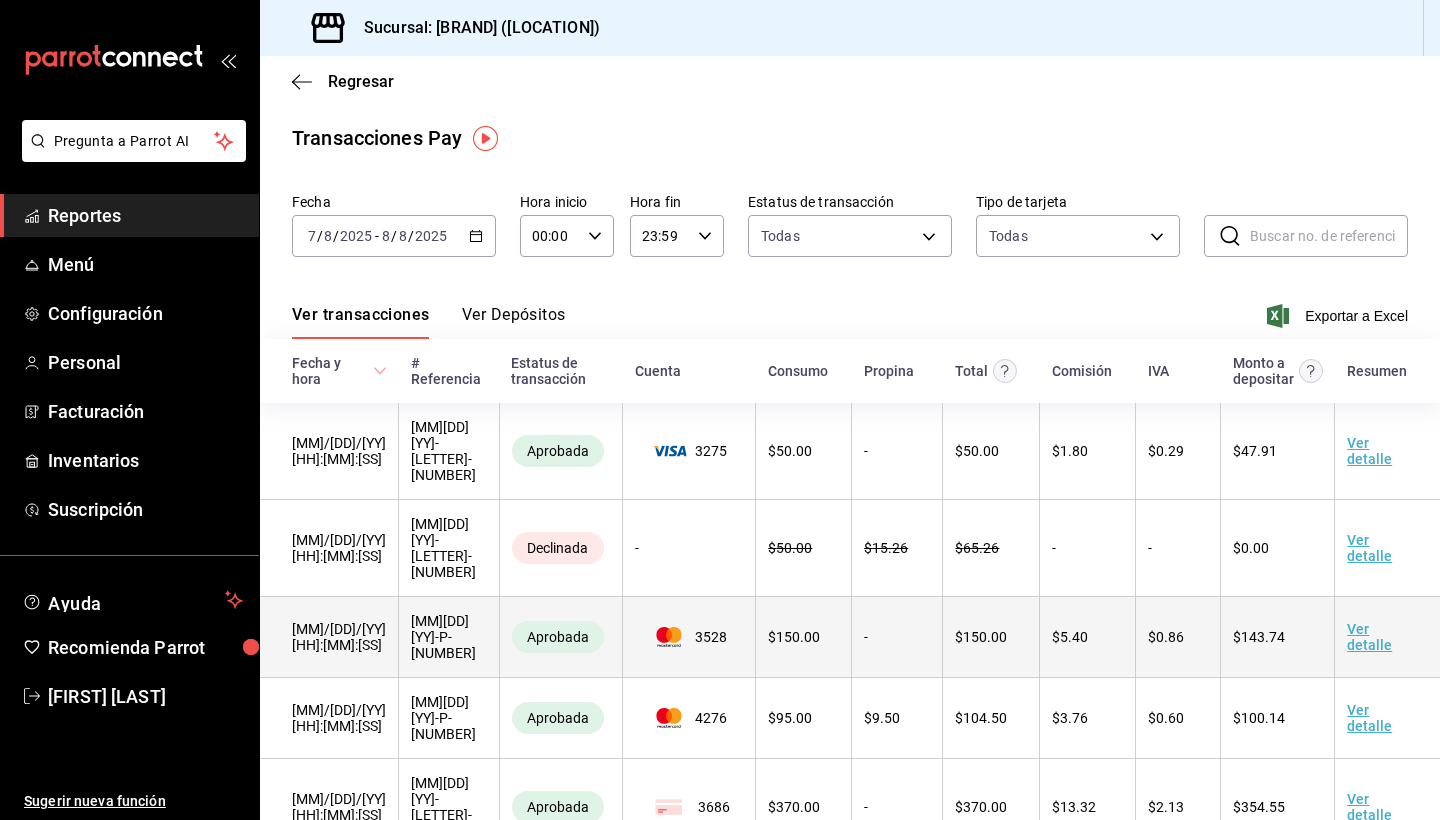 scroll, scrollTop: 0, scrollLeft: 0, axis: both 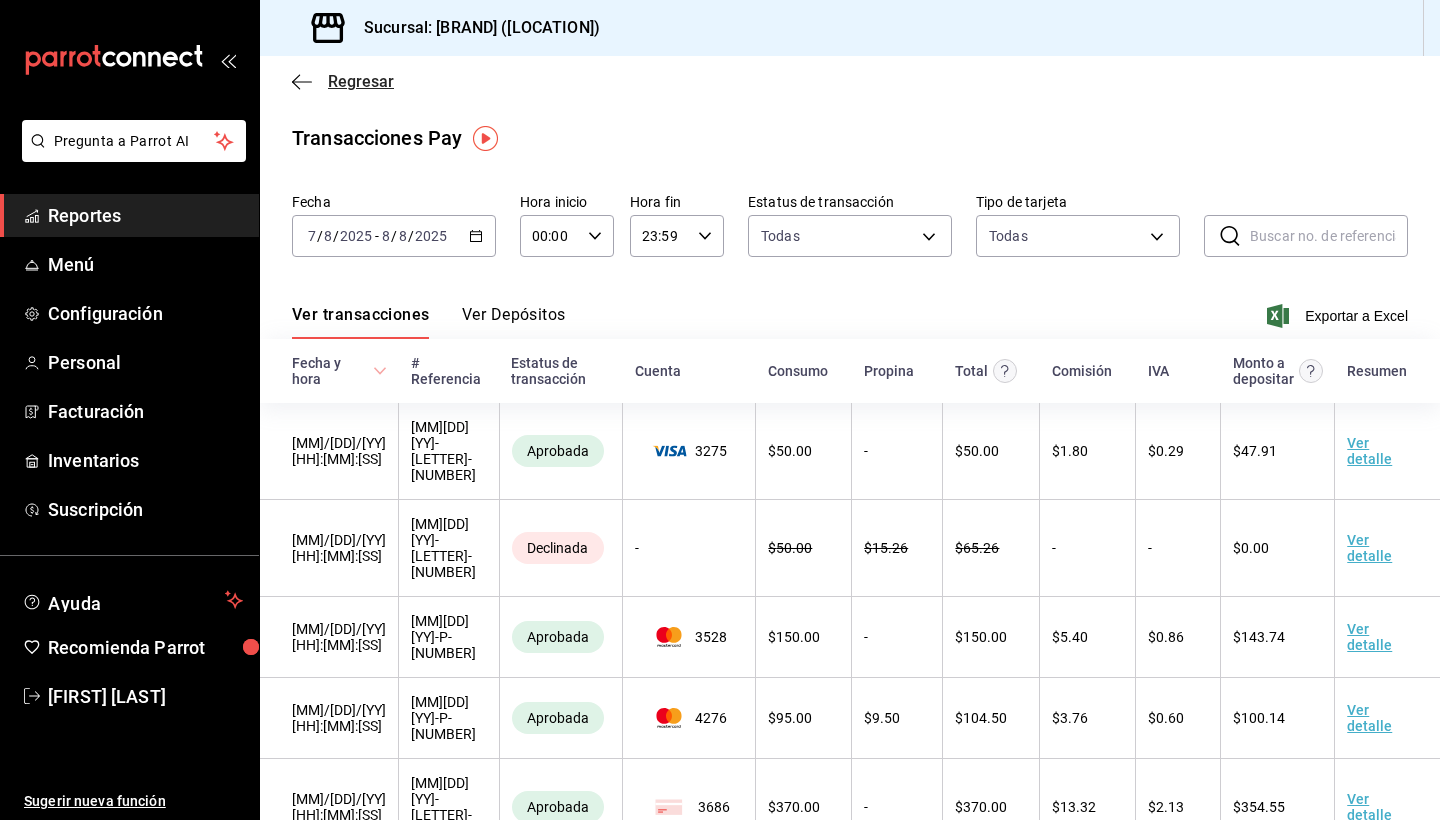click 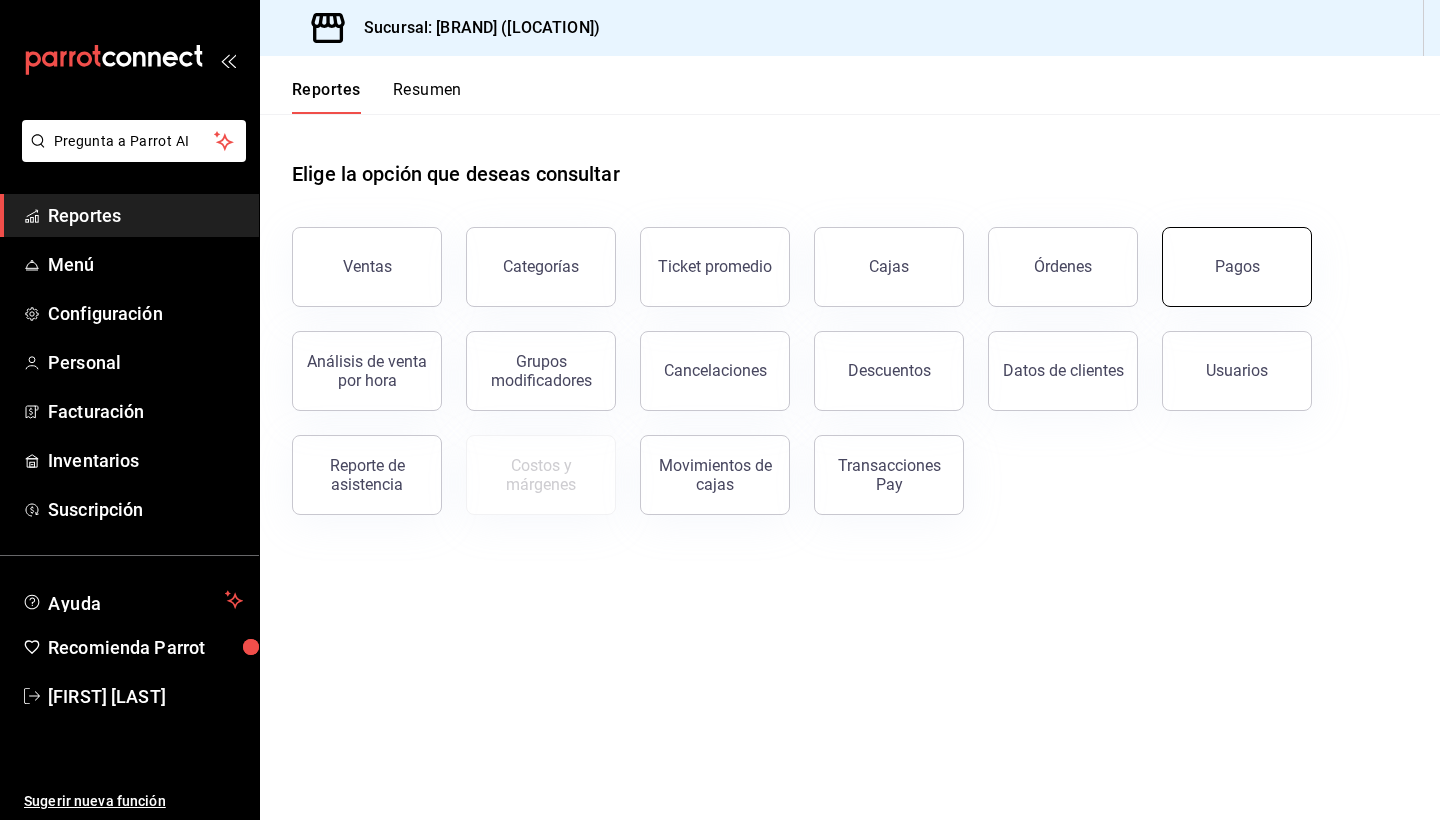 click on "Pagos" at bounding box center (1237, 267) 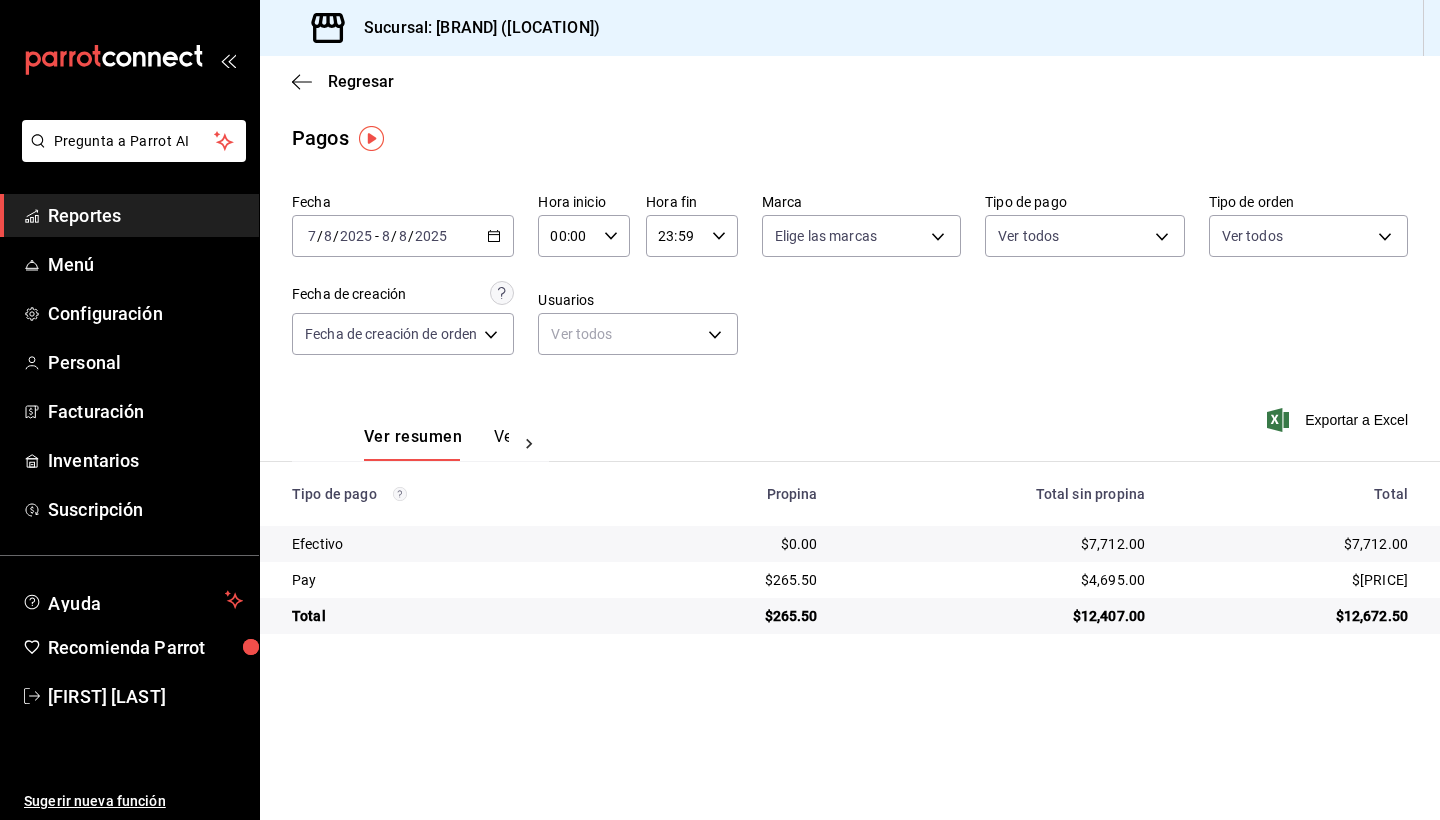 click 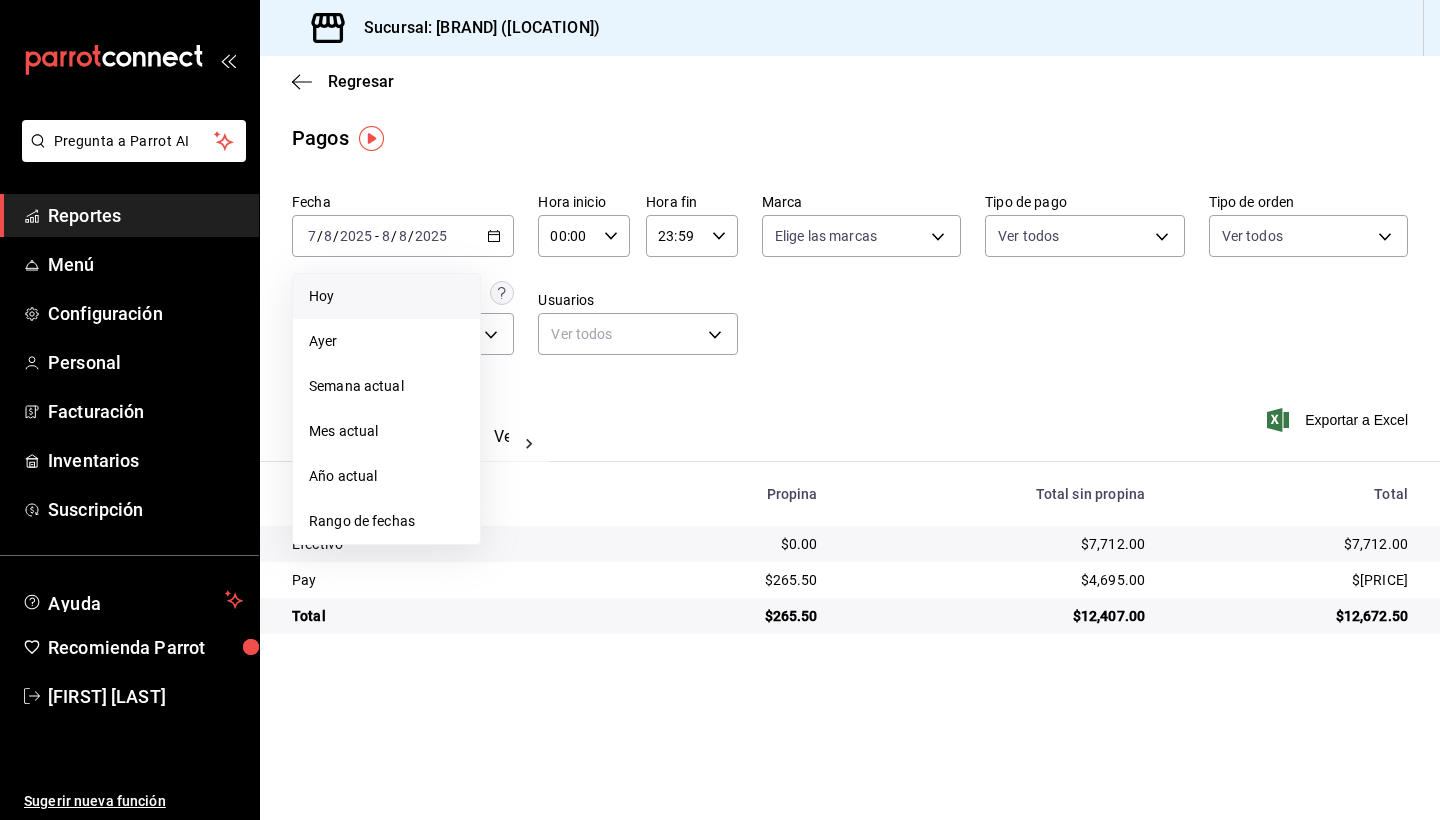 click on "Hoy" at bounding box center [386, 296] 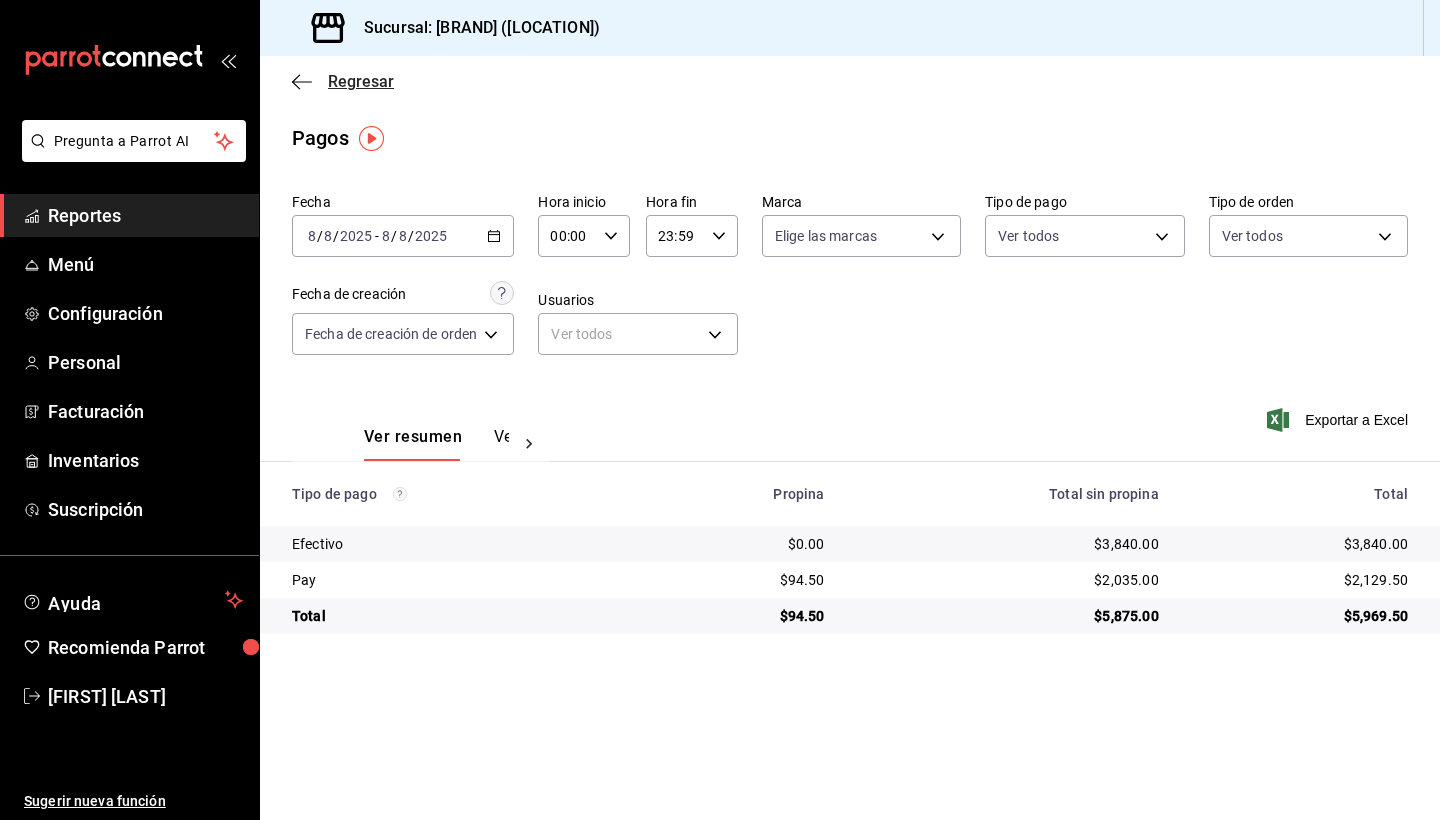click on "Regresar" at bounding box center (361, 81) 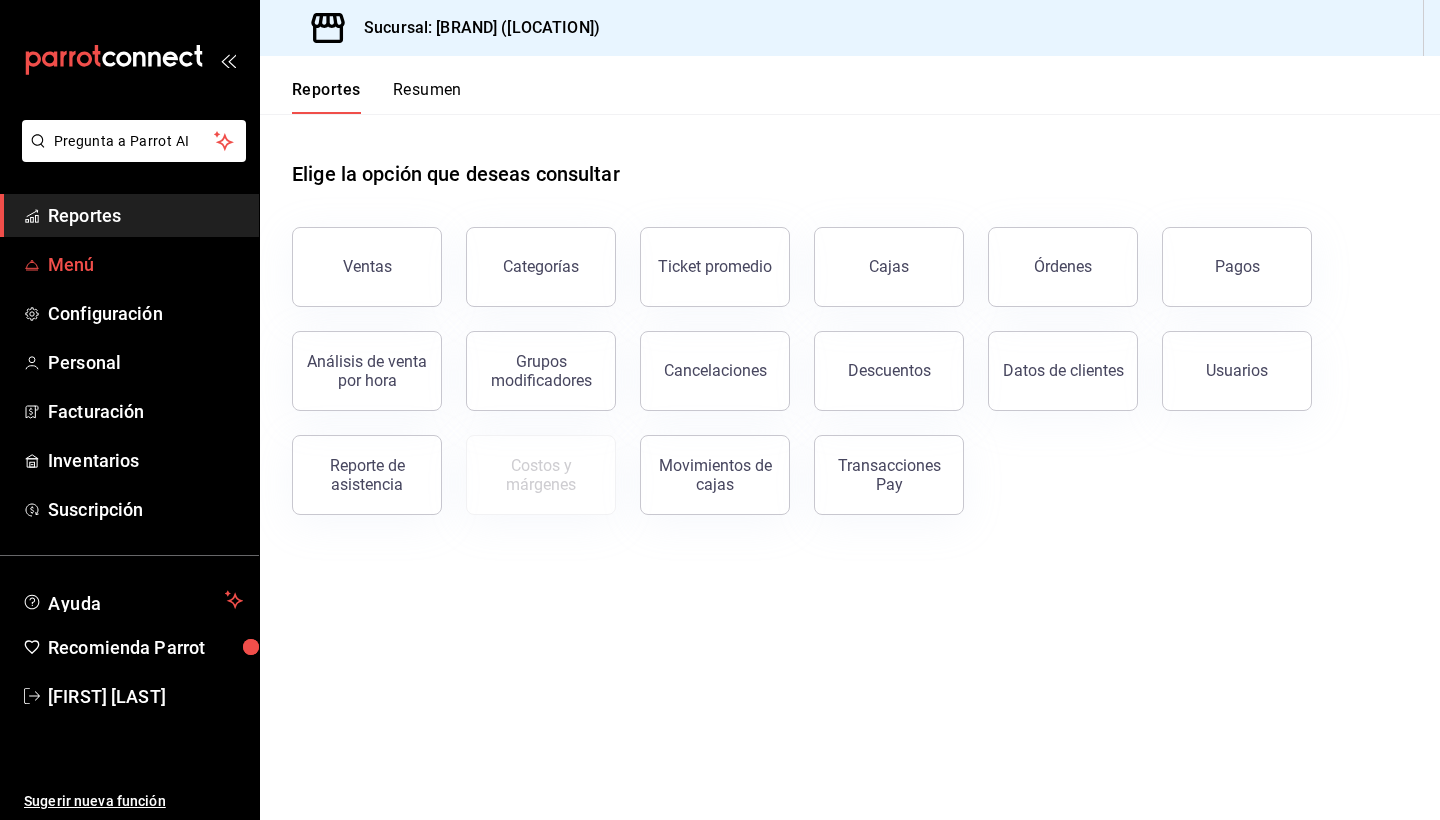 click on "Menú" at bounding box center (145, 264) 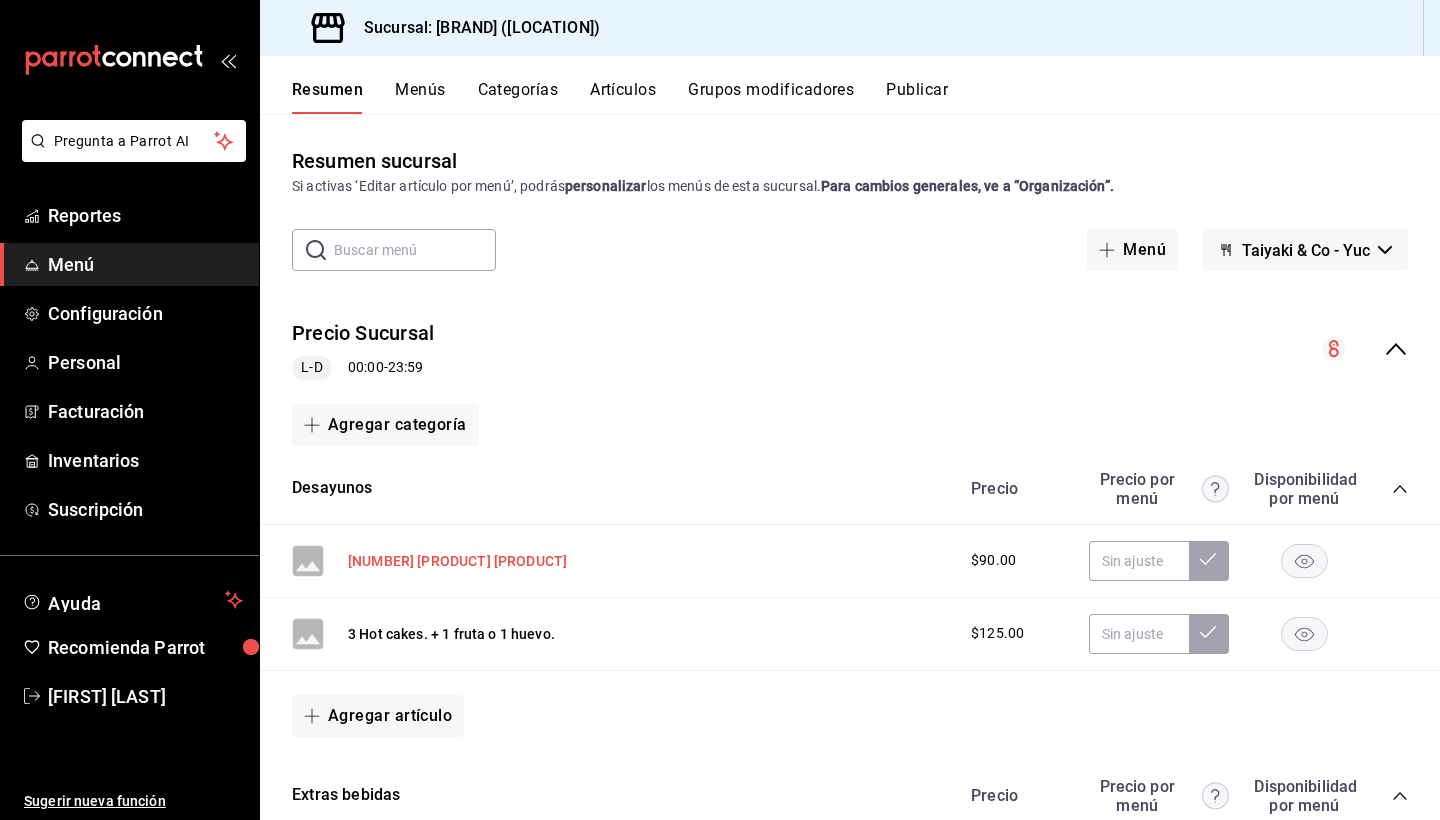 click on "[NUMBER] [PRODUCT] [PRODUCT]" at bounding box center [457, 561] 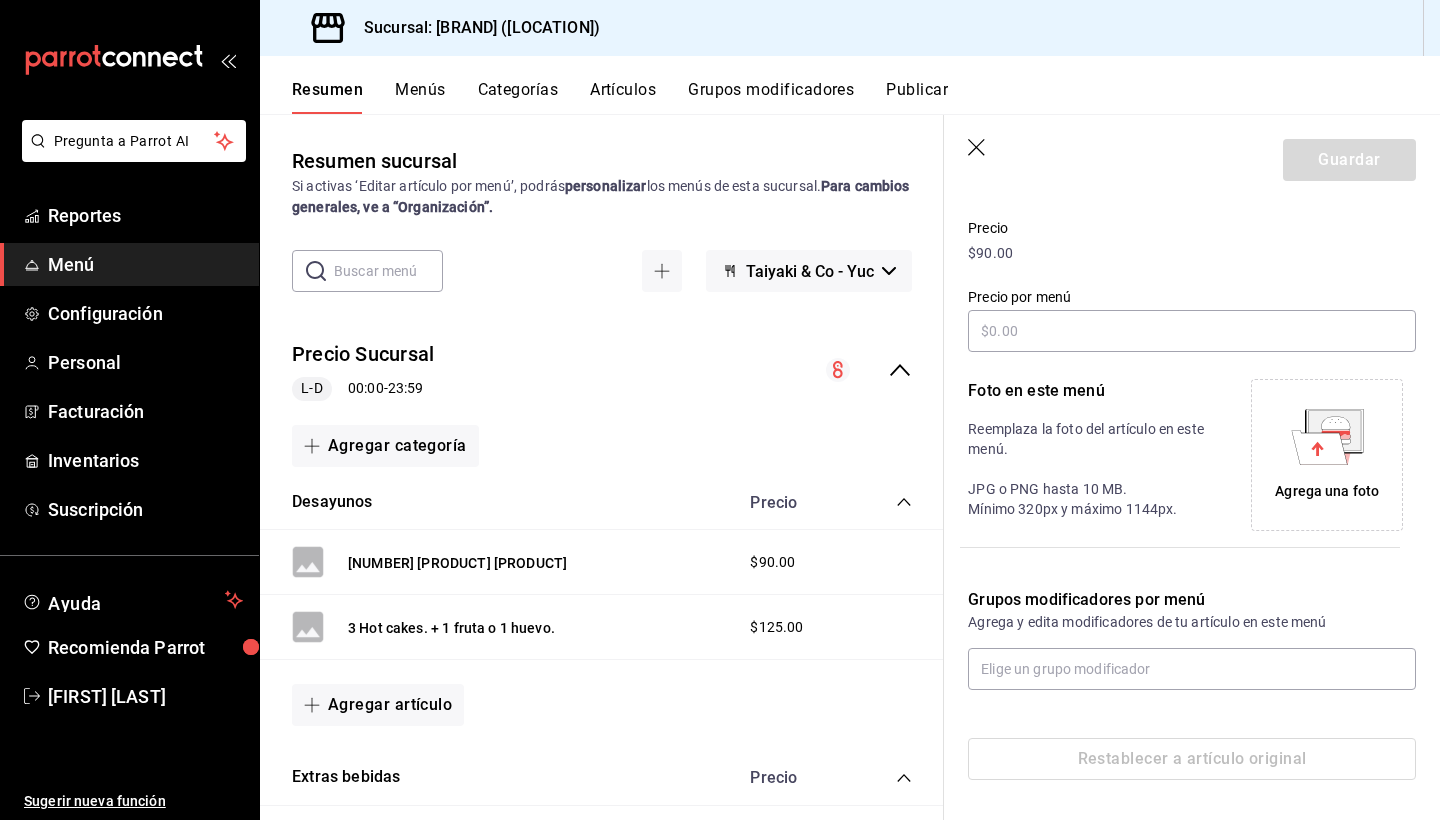 scroll, scrollTop: 264, scrollLeft: 0, axis: vertical 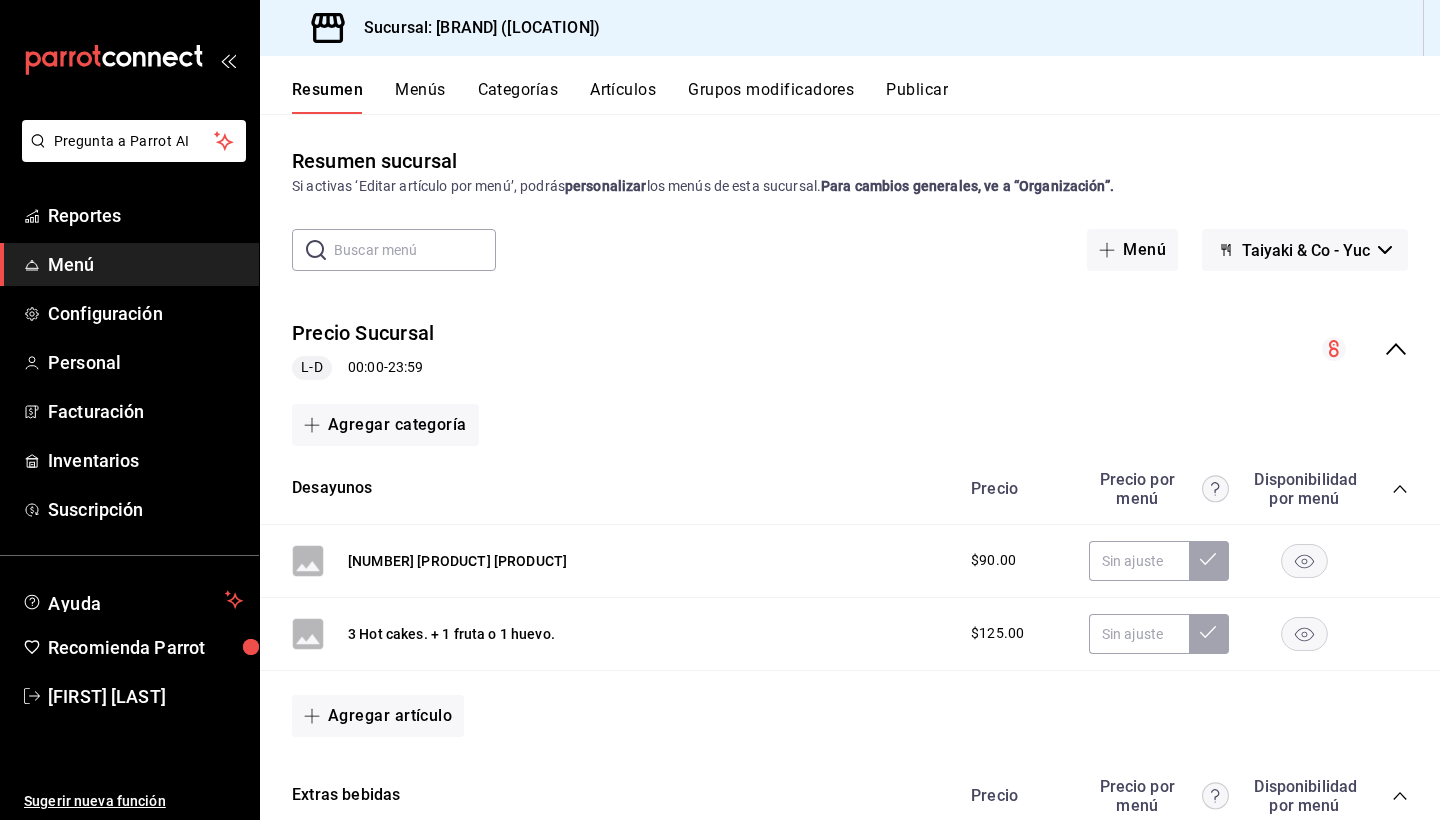 click 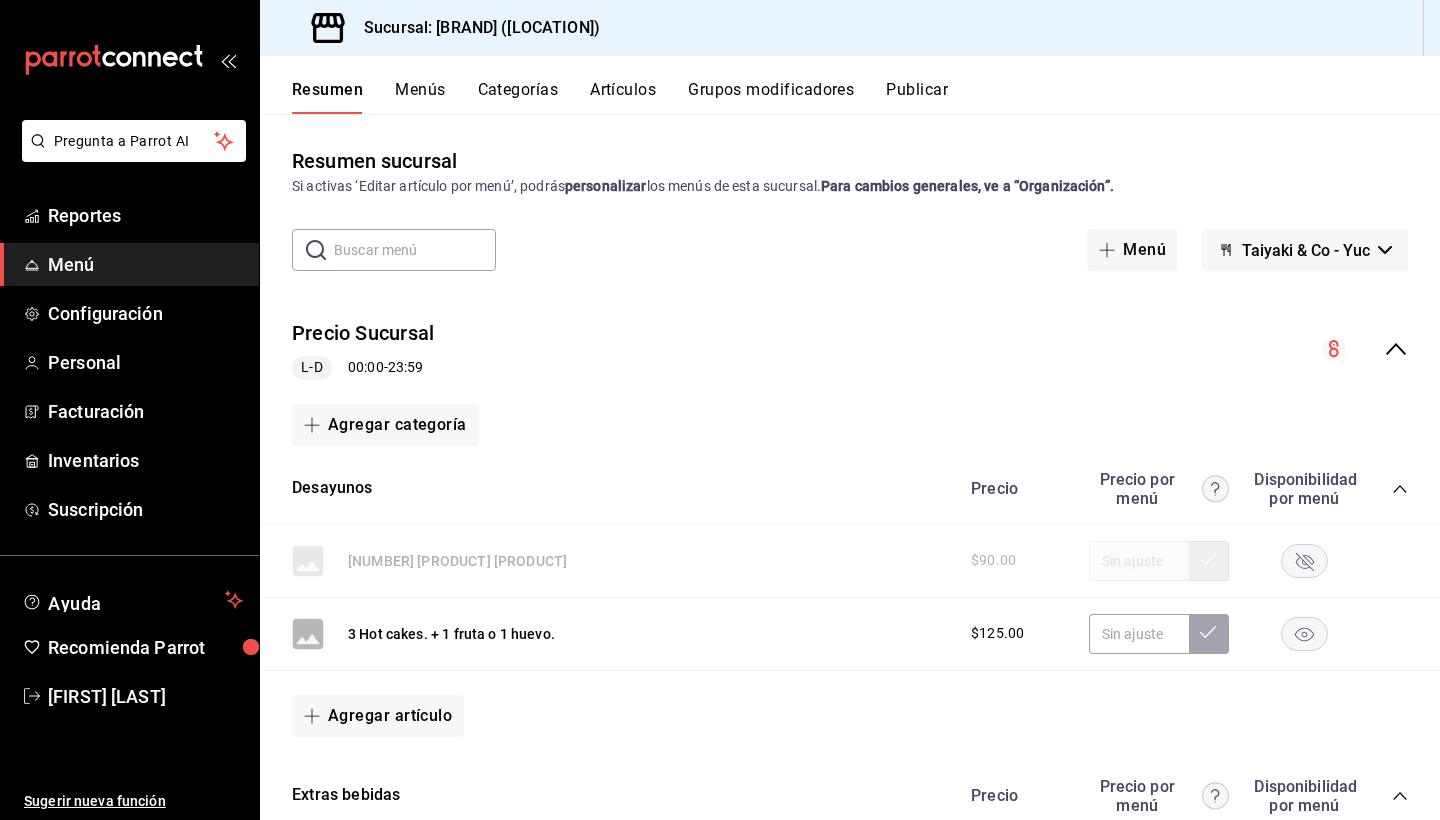 click 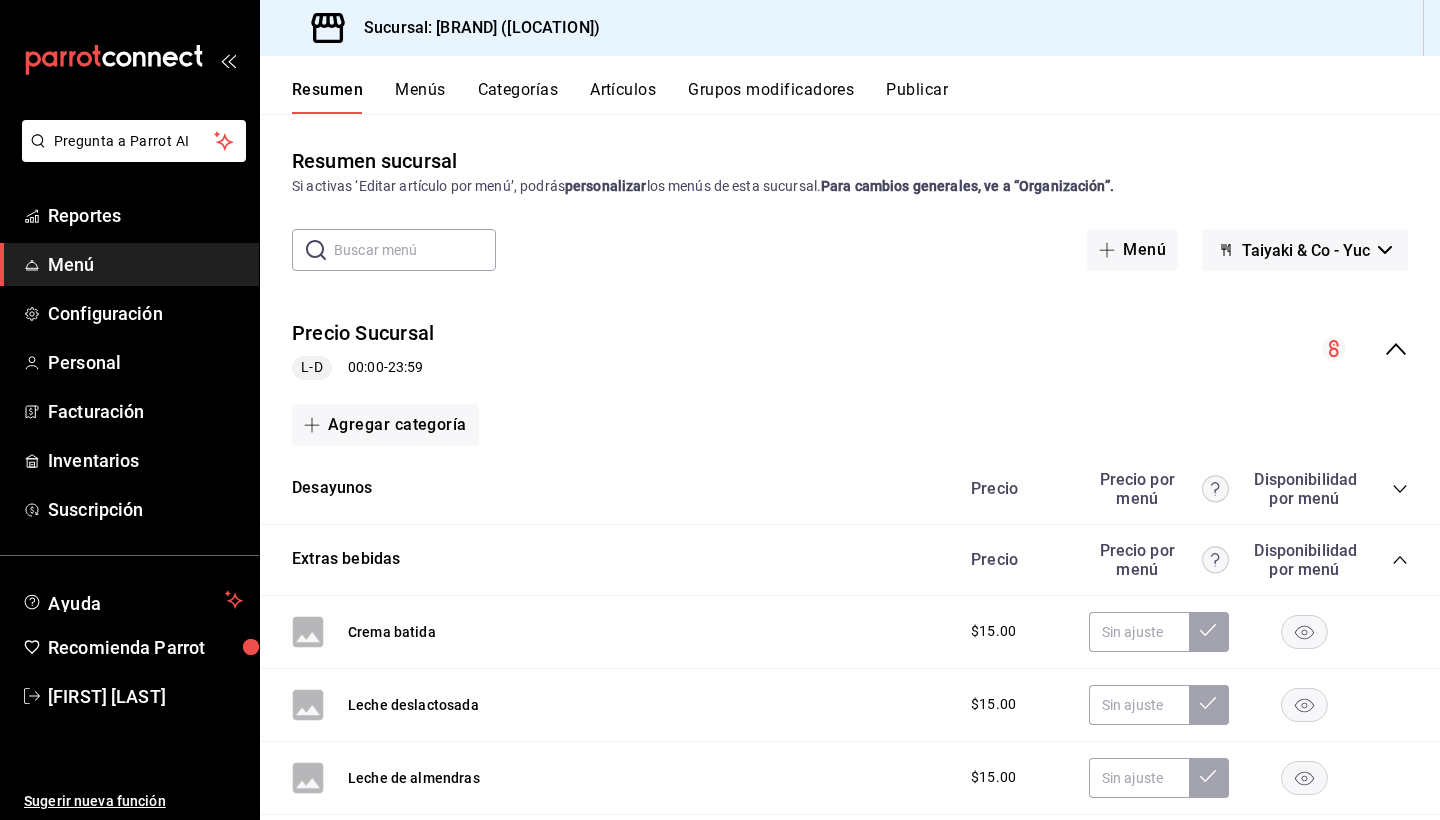 click 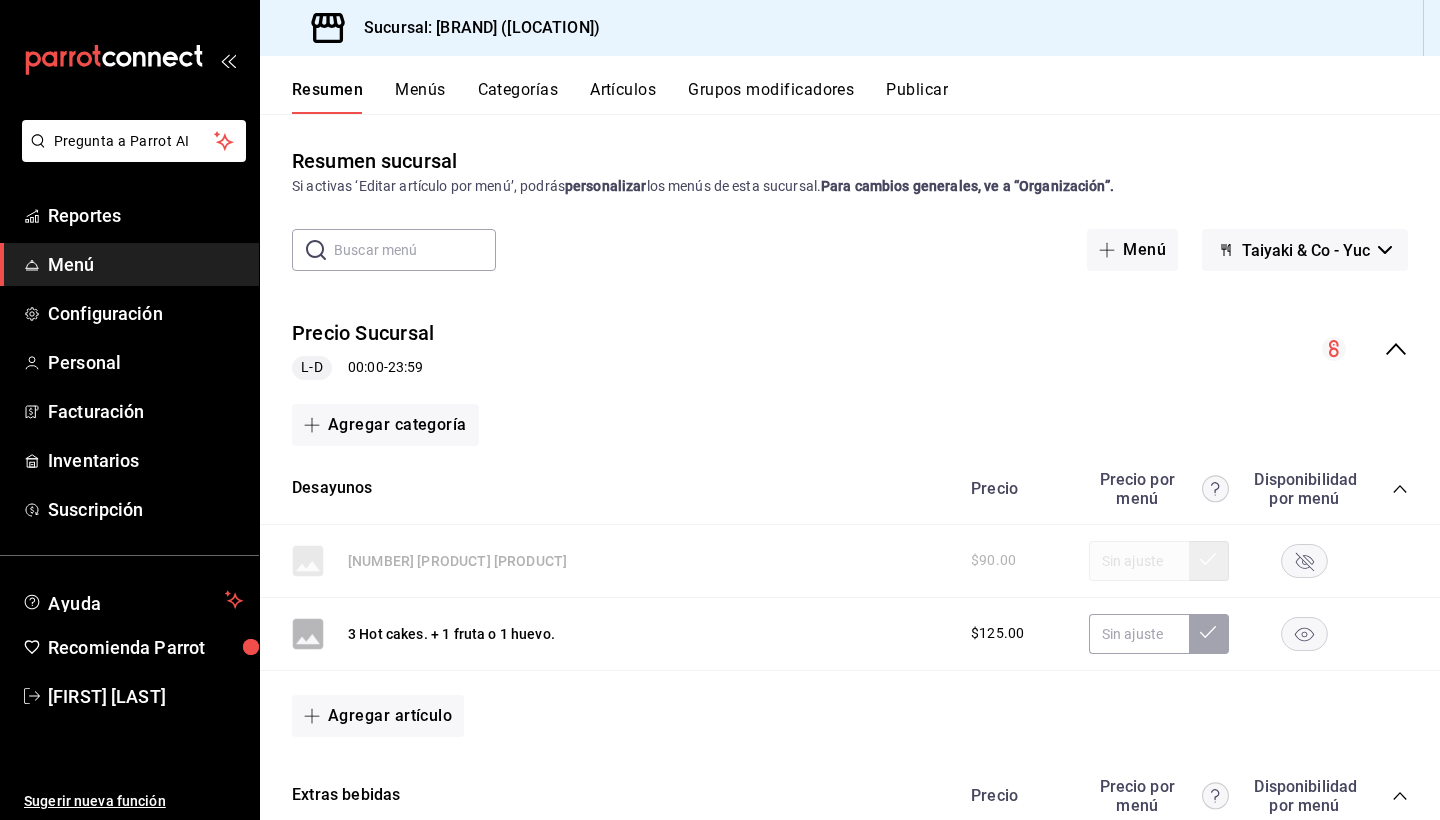 click 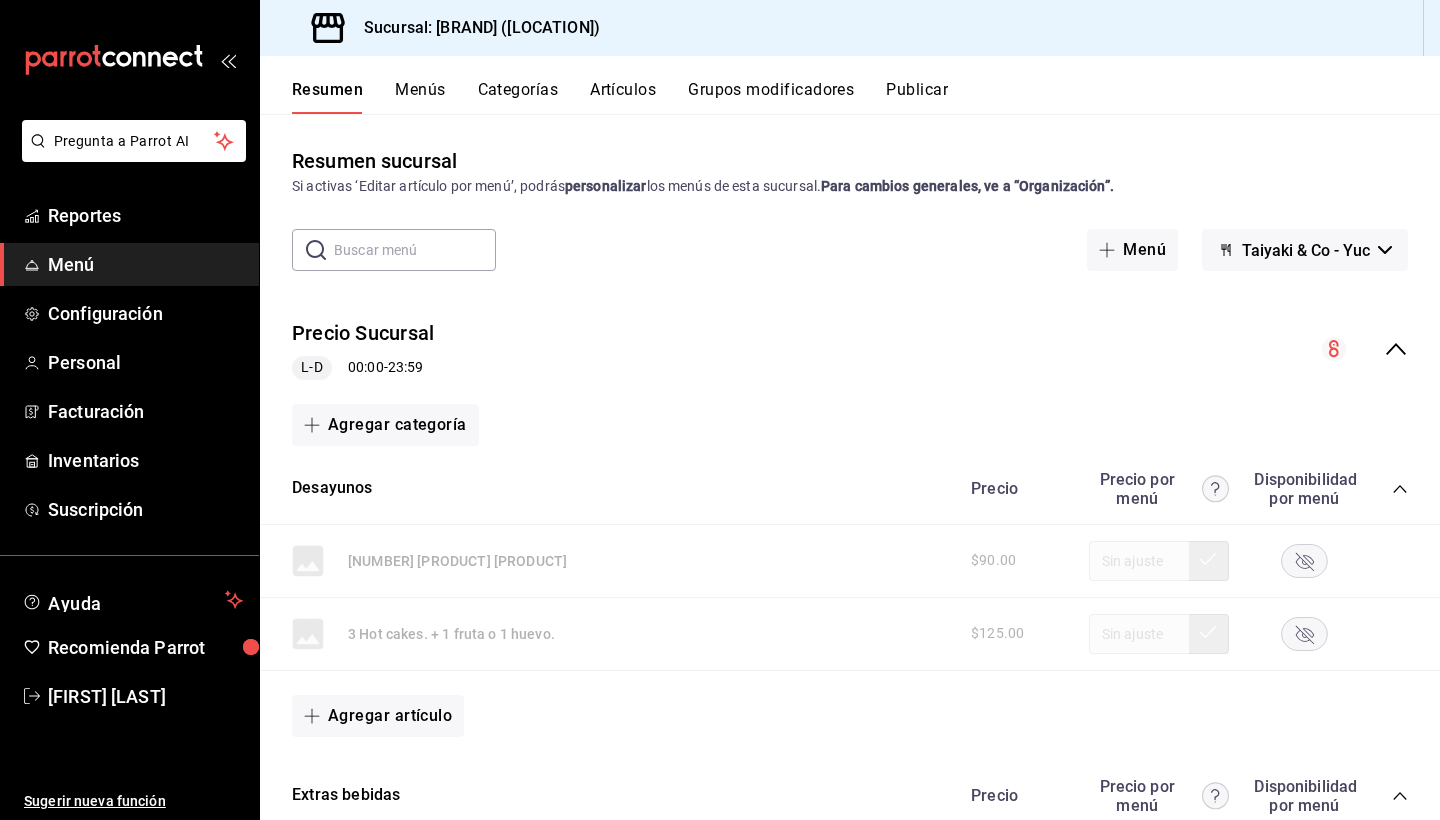 click on "3 Hot cakes naturales. $90.00" at bounding box center (850, 561) 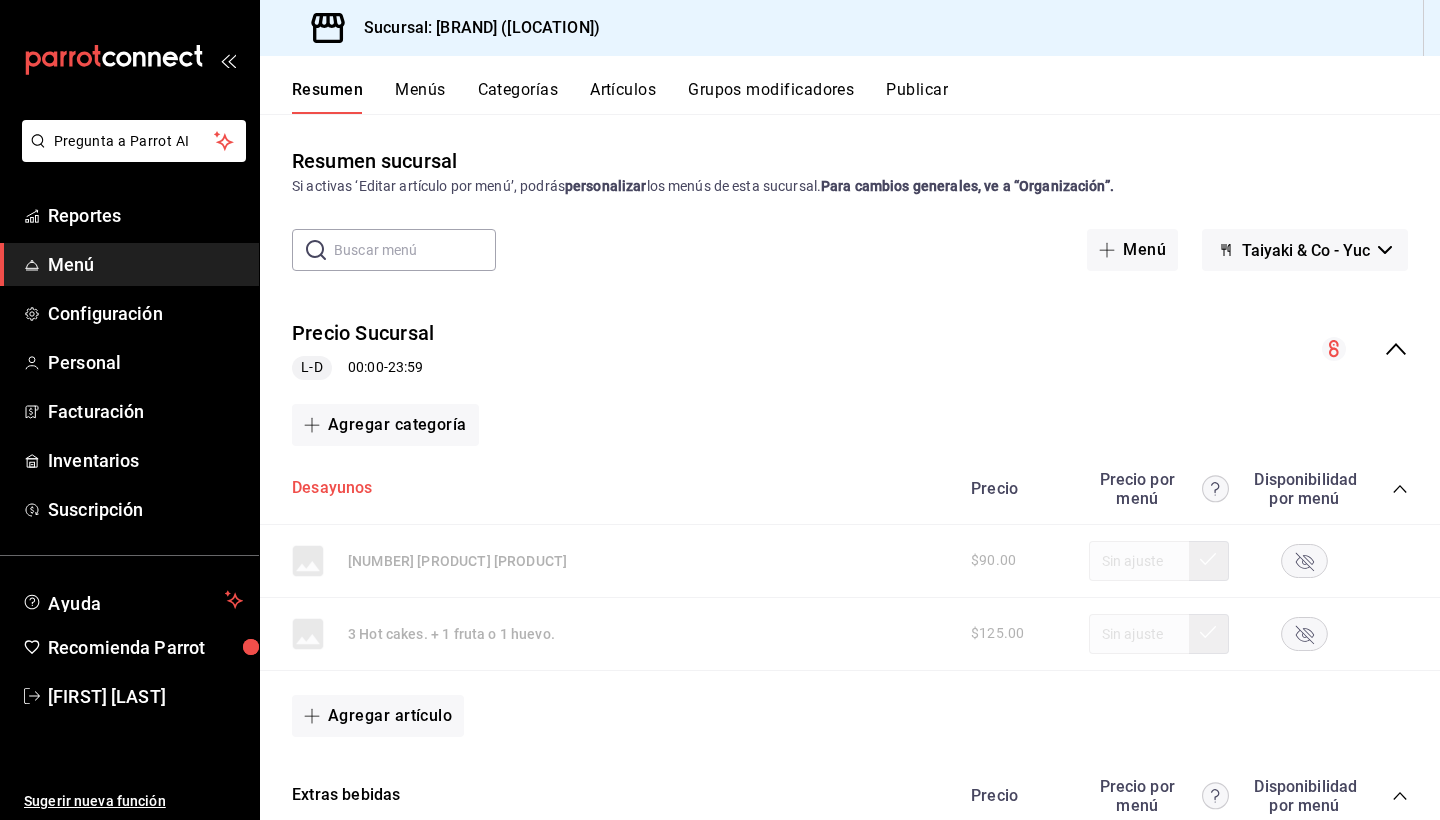 click on "Desayunos" at bounding box center (332, 488) 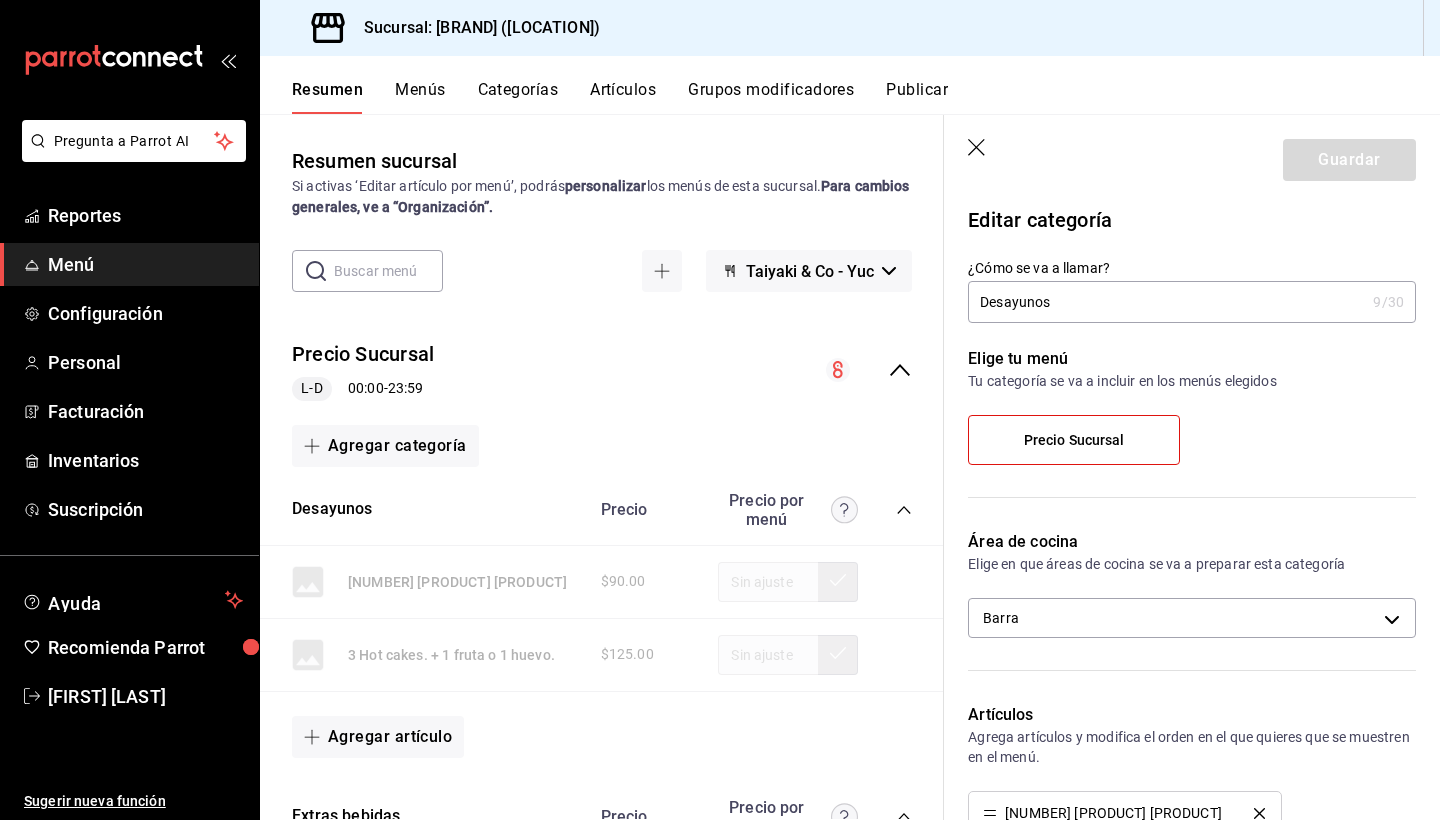 click 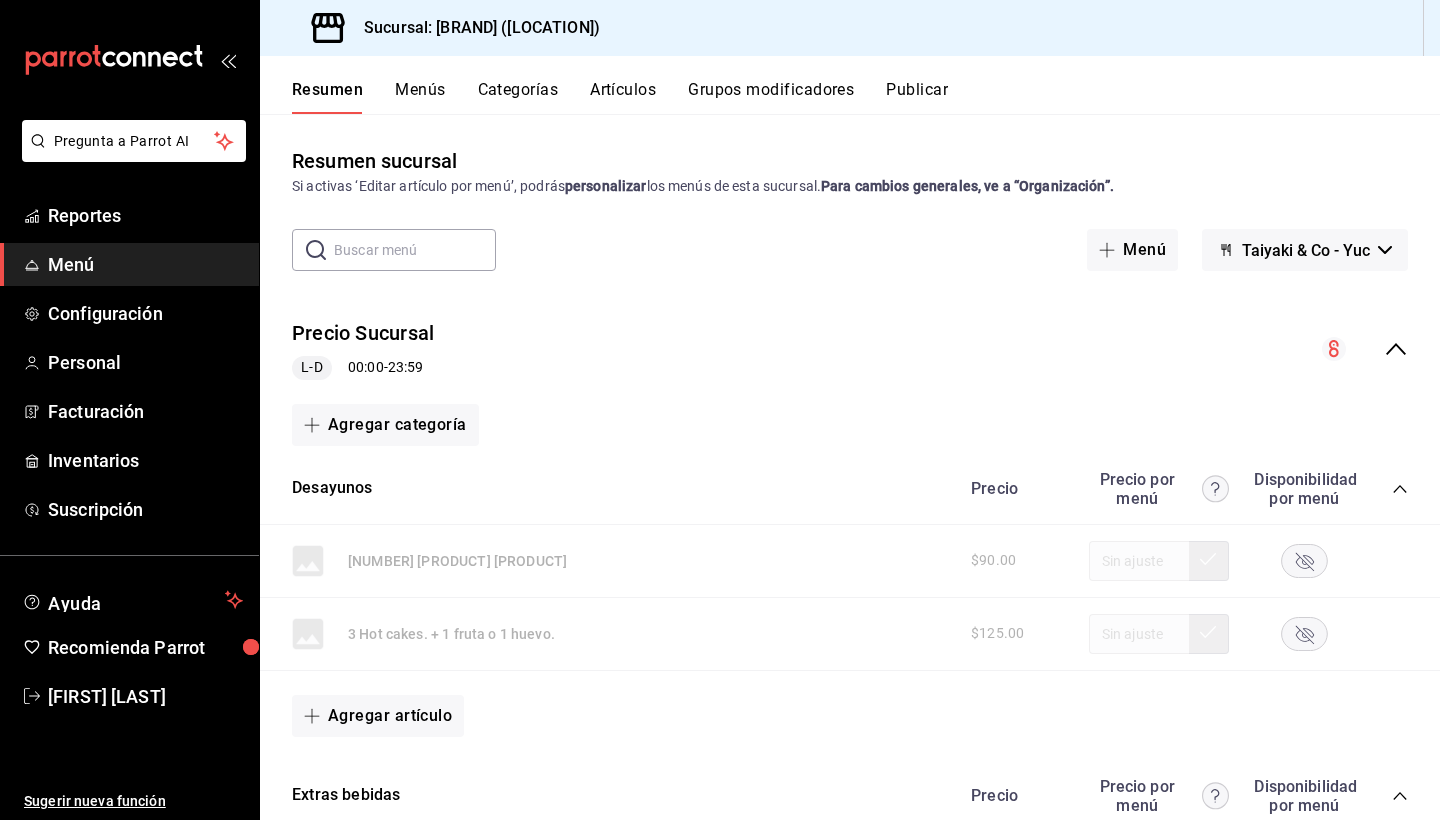 click 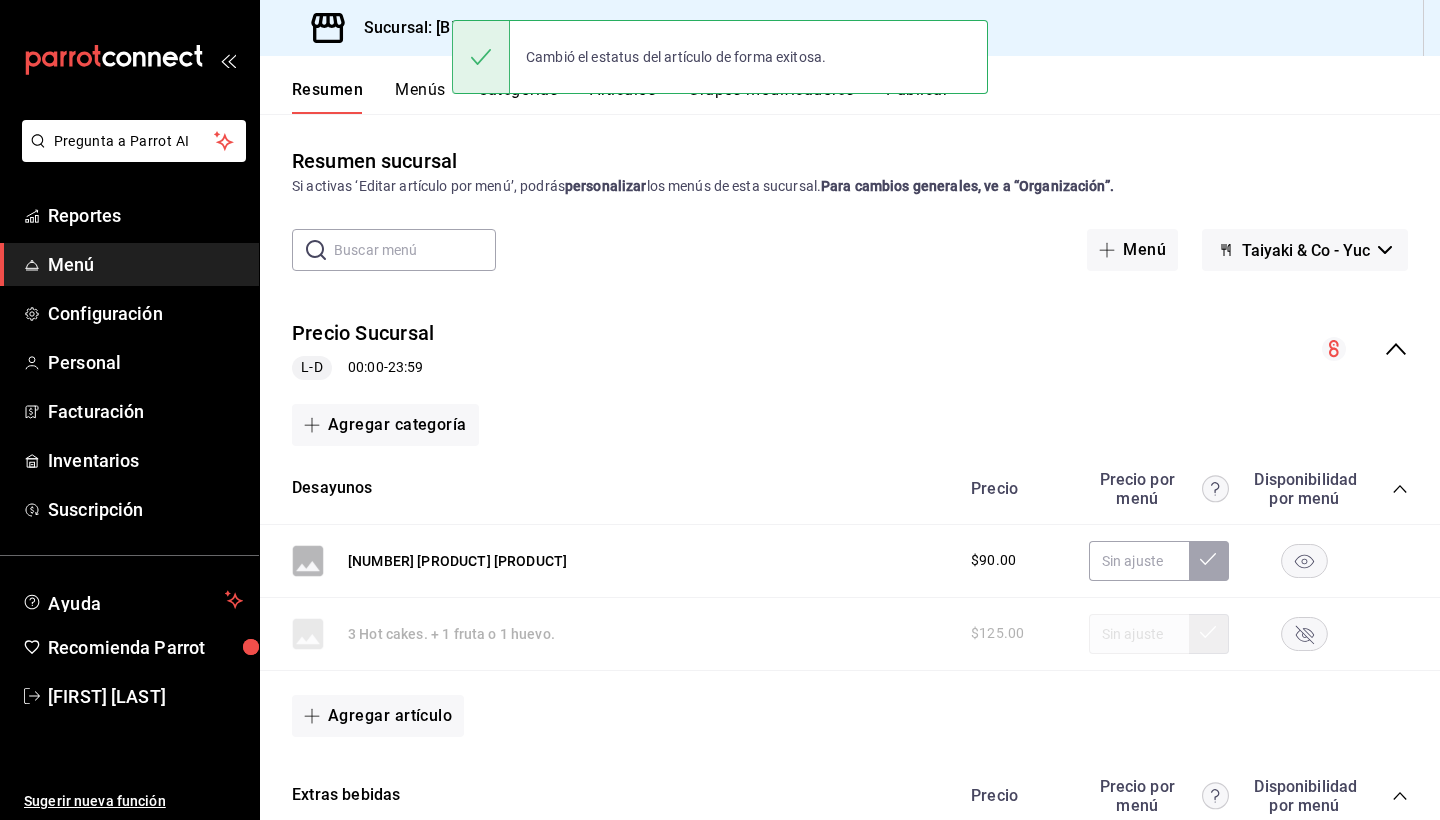 click 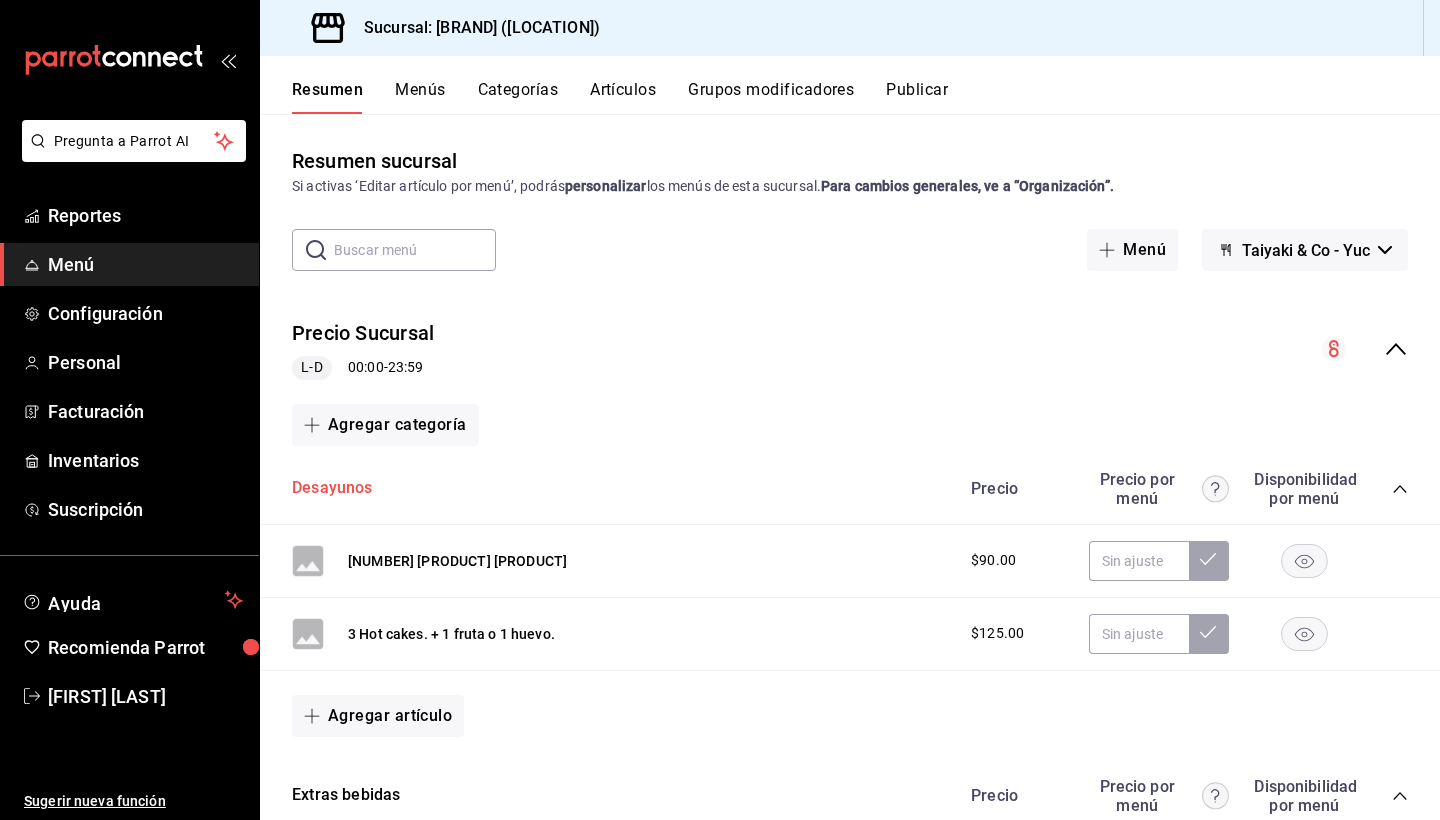 click on "Desayunos" at bounding box center [332, 488] 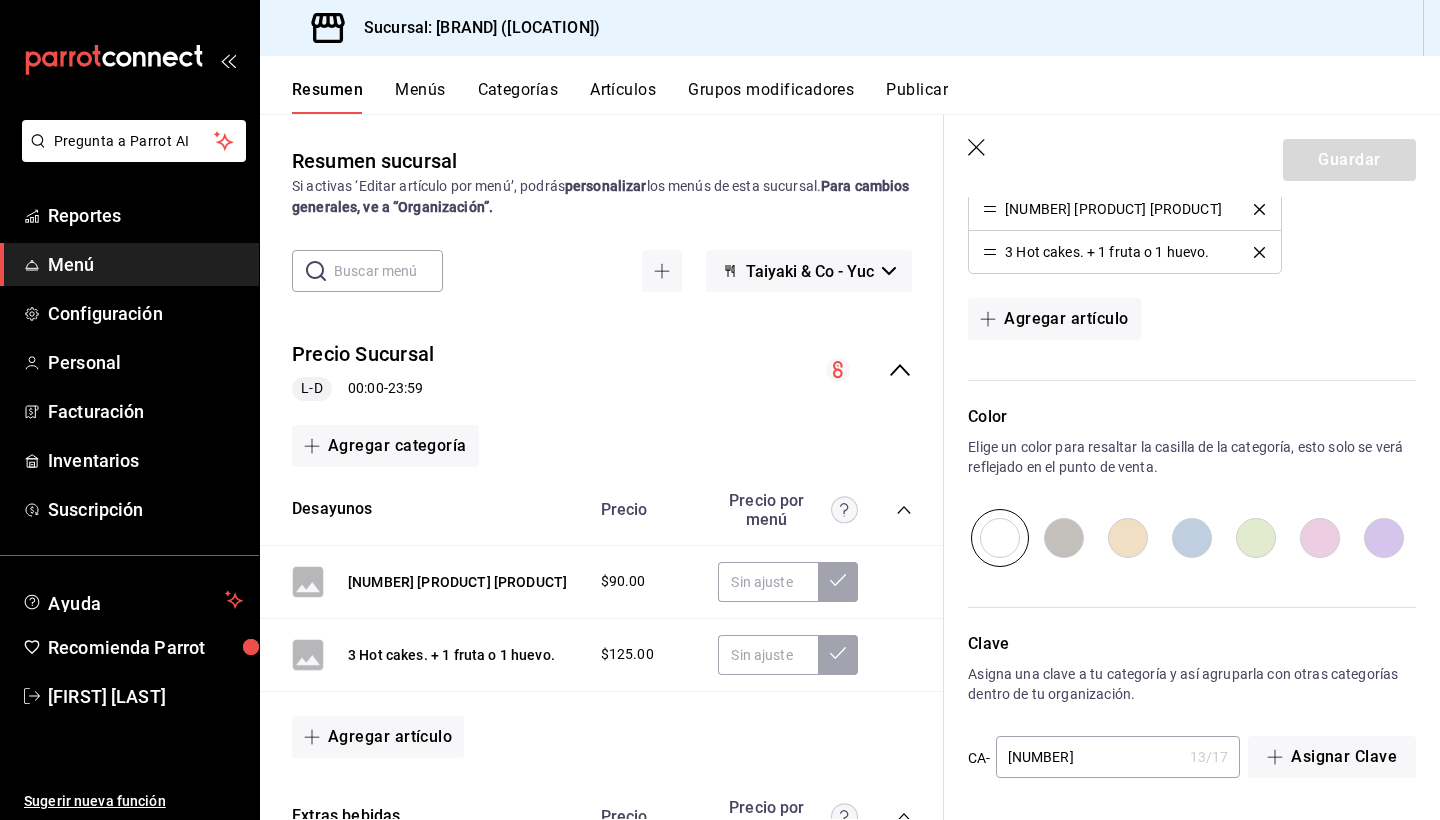 scroll, scrollTop: 604, scrollLeft: 0, axis: vertical 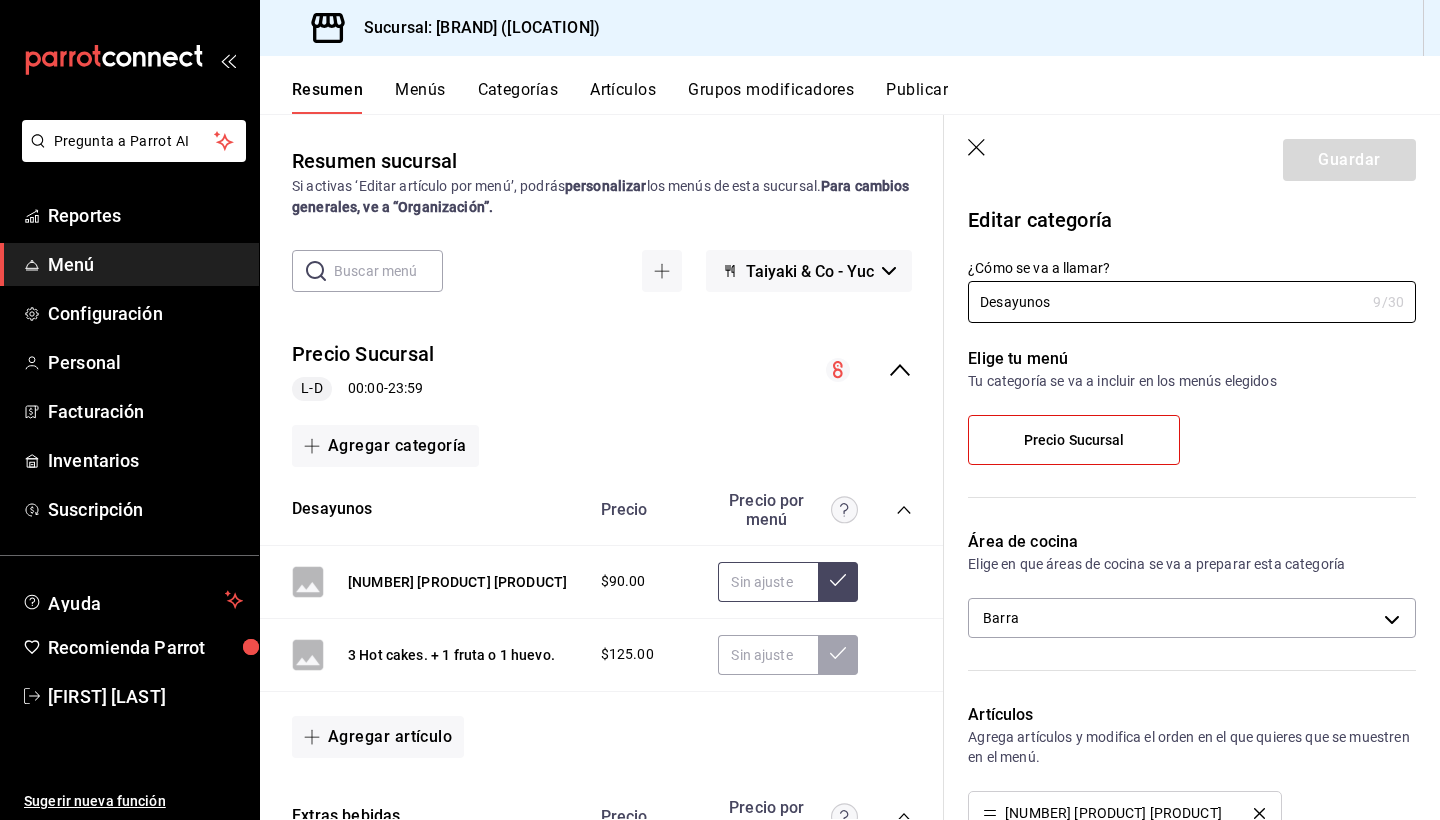 click 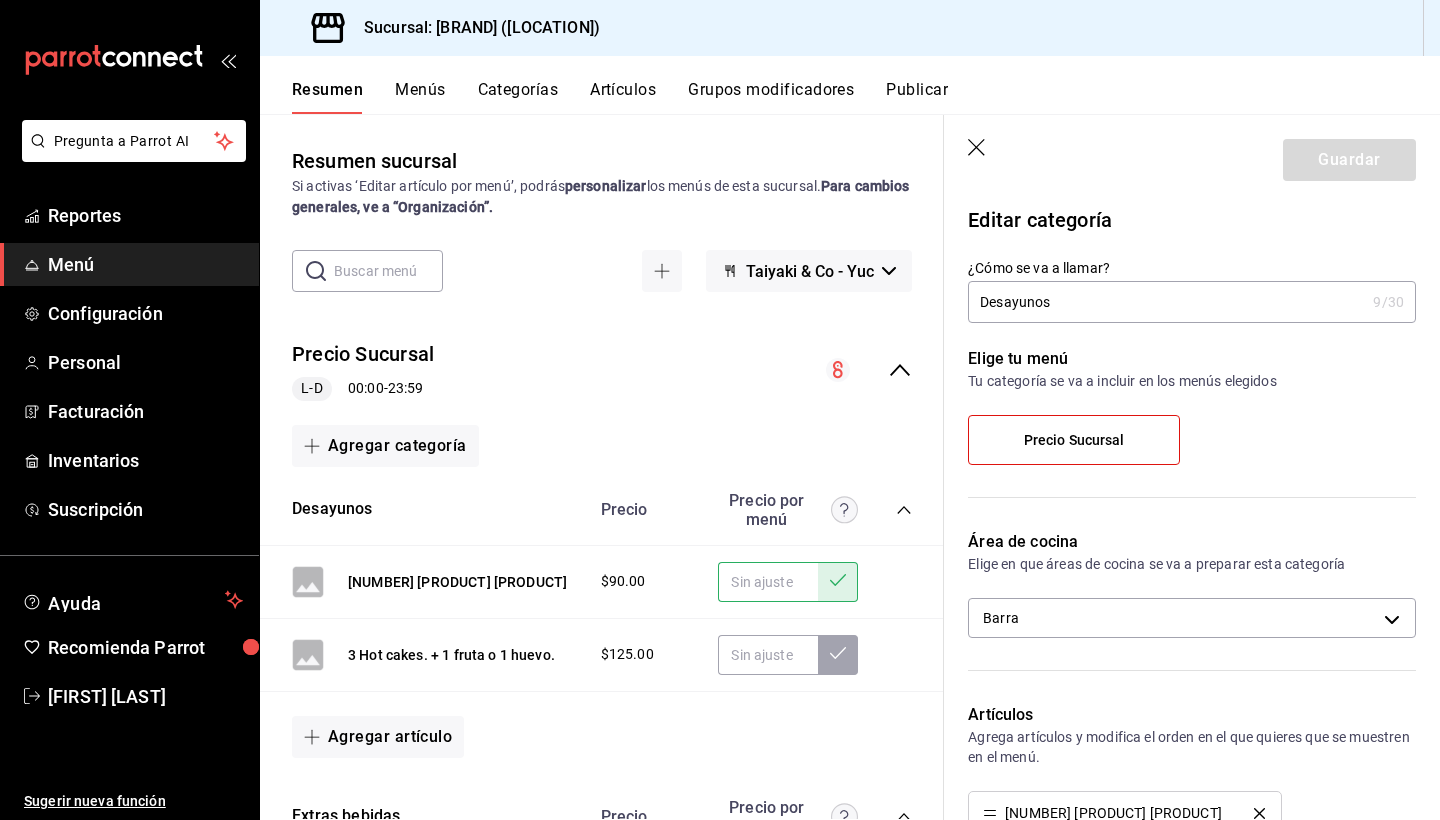 click 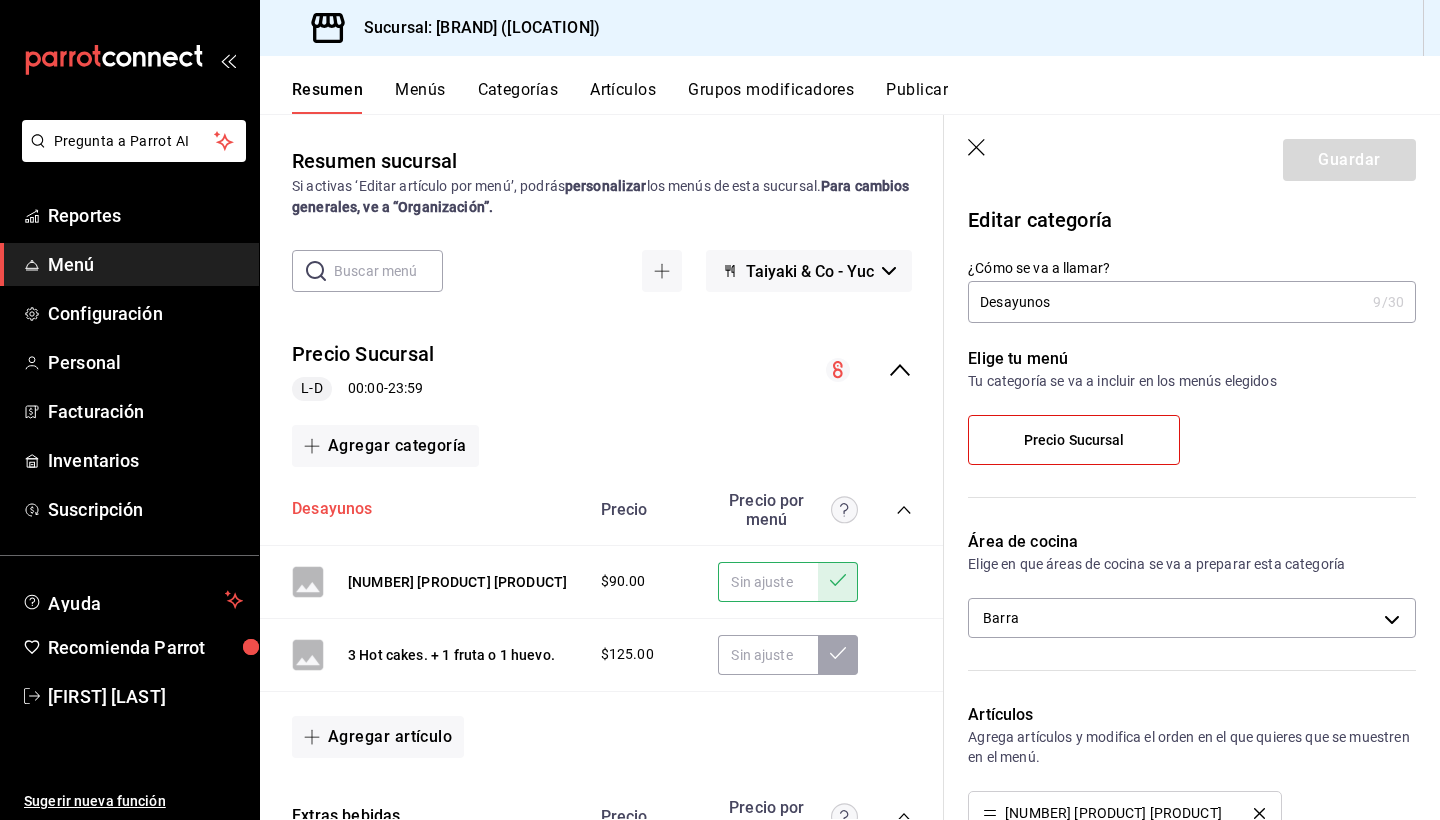 click on "Desayunos" at bounding box center [332, 509] 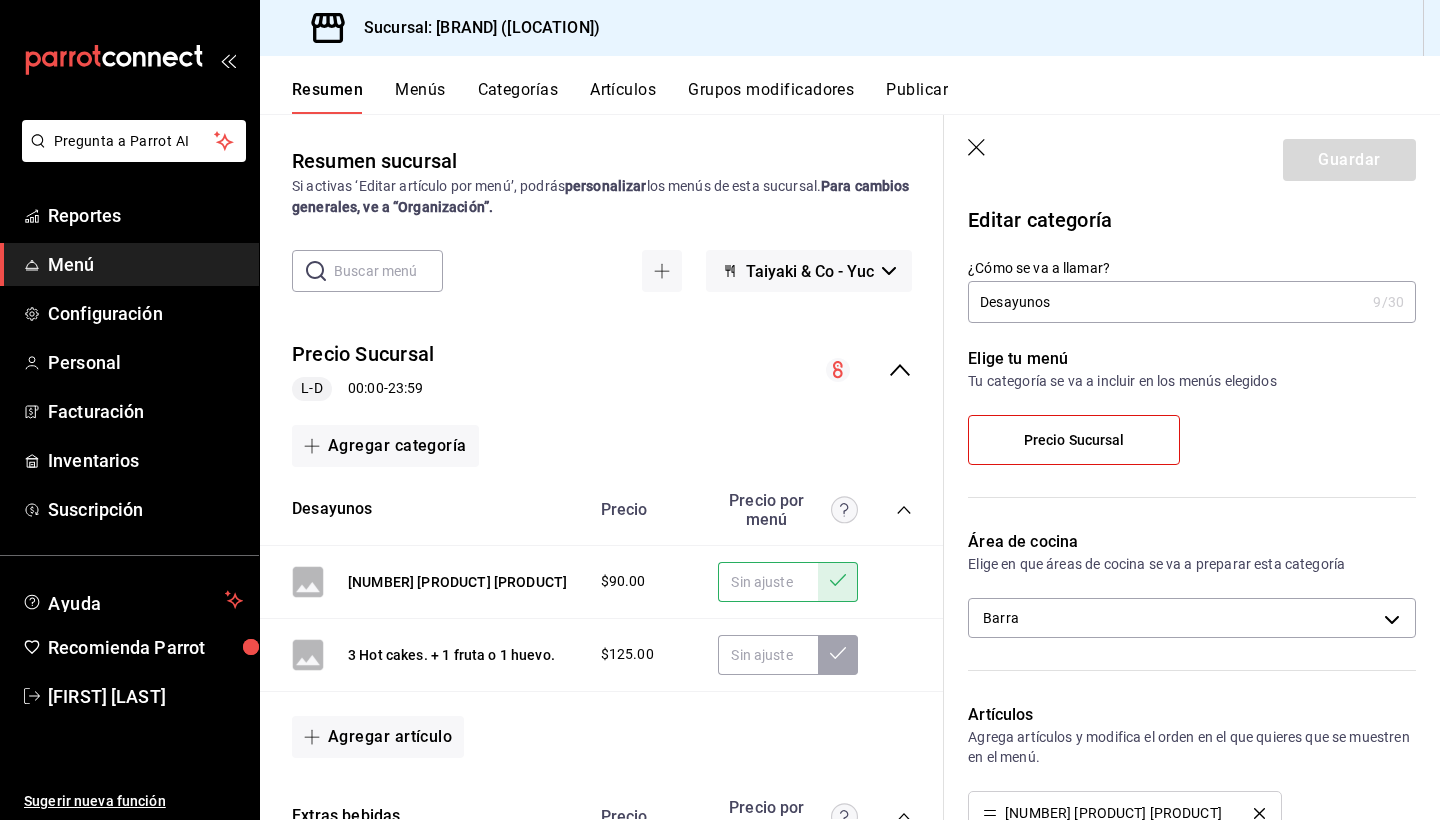 scroll, scrollTop: 0, scrollLeft: 0, axis: both 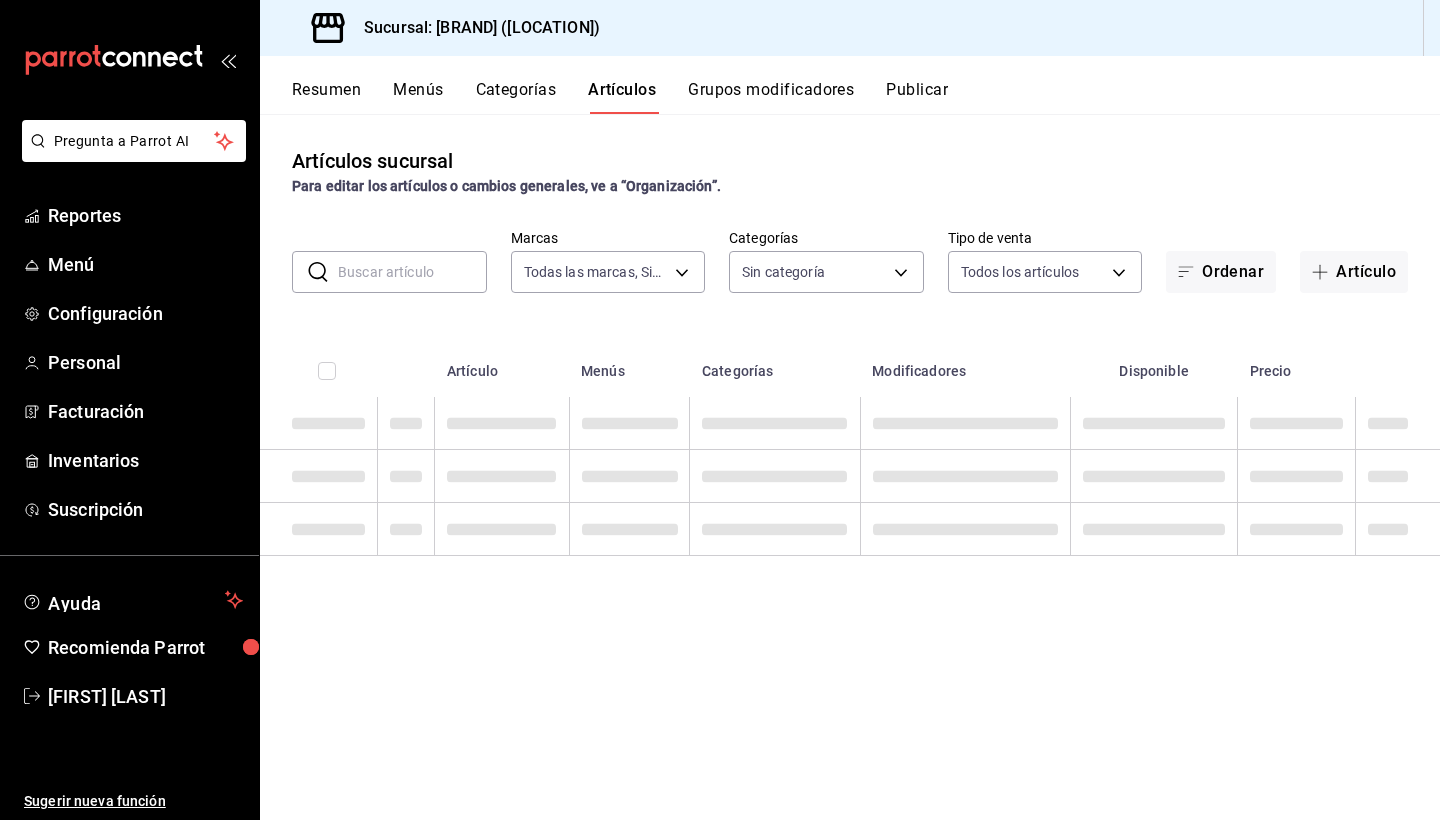 type on "f7bceba2-6006-4e70-b547-692d7ecead2a" 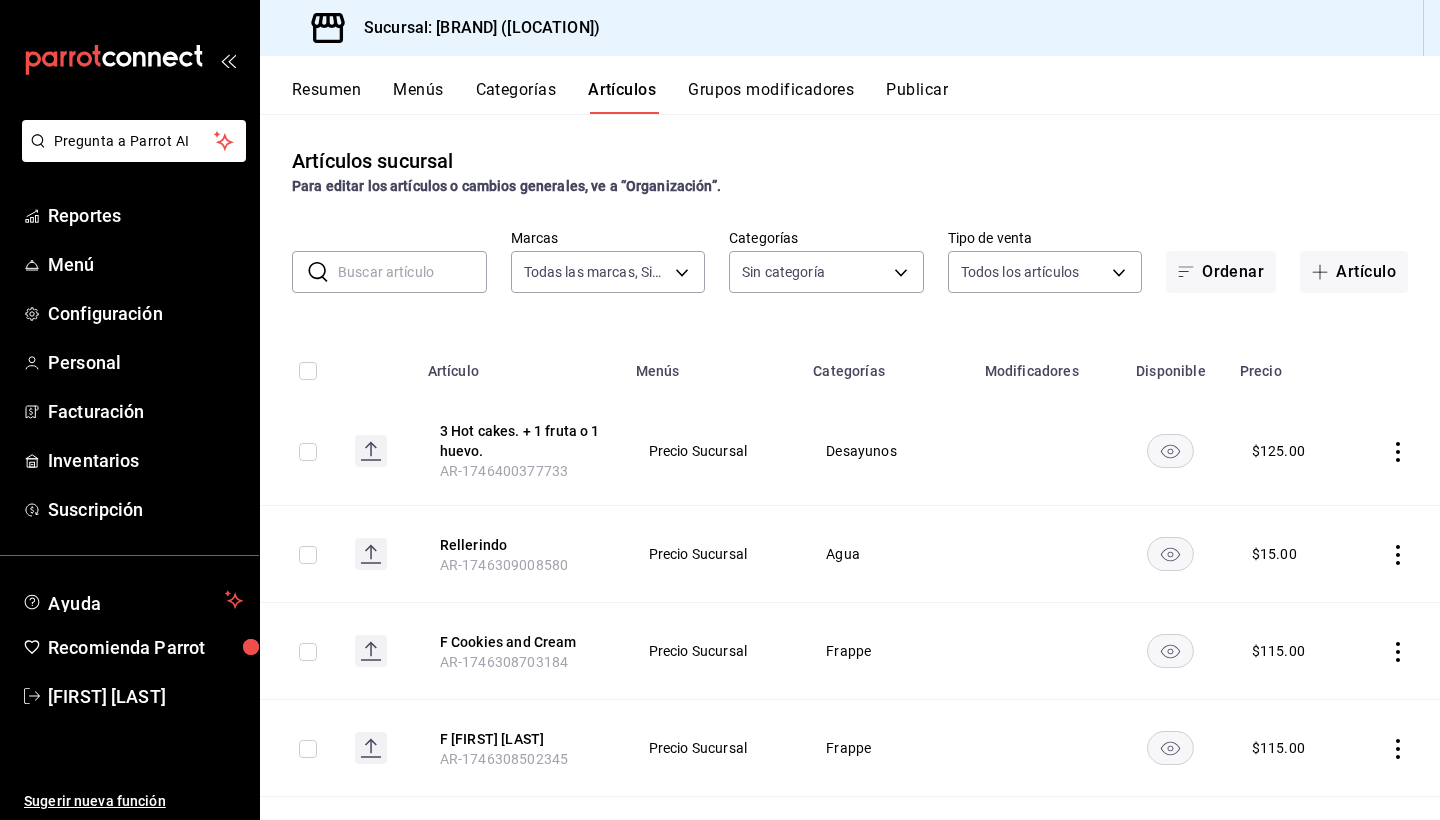 type on "b3081952-a6b3-4428-9445-45ced748f4d9,c73b13cb-b3d4-4a3f-9da8-5d9e49d2f2ff,dd9e8193-acc4-4722-bb80-9910ae53fe80,33795661-f0c9-45dc-81a6-e82197ca973d,e8649738-b104-463a-bba7-7b9135897493,c34a7ebd-f1b5-4246-9915-a116e439dd7f,6f50d3c0-5dbc-4c6d-8a90-a7f2592926fb,da59346e-ccc4-4a64-bfeb-65c297a336b9,8c309f43-cfbe-4540-81e4-dda1bb73b4e6,c4a2b4d6-163e-44f1-a638-2f47aaf347e0,9bcd8491-1764-4f5a-b838-c8b4bf935587,176dc75d-e918-49bc-9759-9f7caef46edc,3f4bcd33-ccbb-44e5-a04d-bfdf981e11e7,87a29f4c-2860-40fb-bb7f-718157652d48,fa5fc68f-1b8b-49c0-ad6b-b6958ee6e024,4cbe90f5-ed07-4c3f-9142-f5952b6d122f" 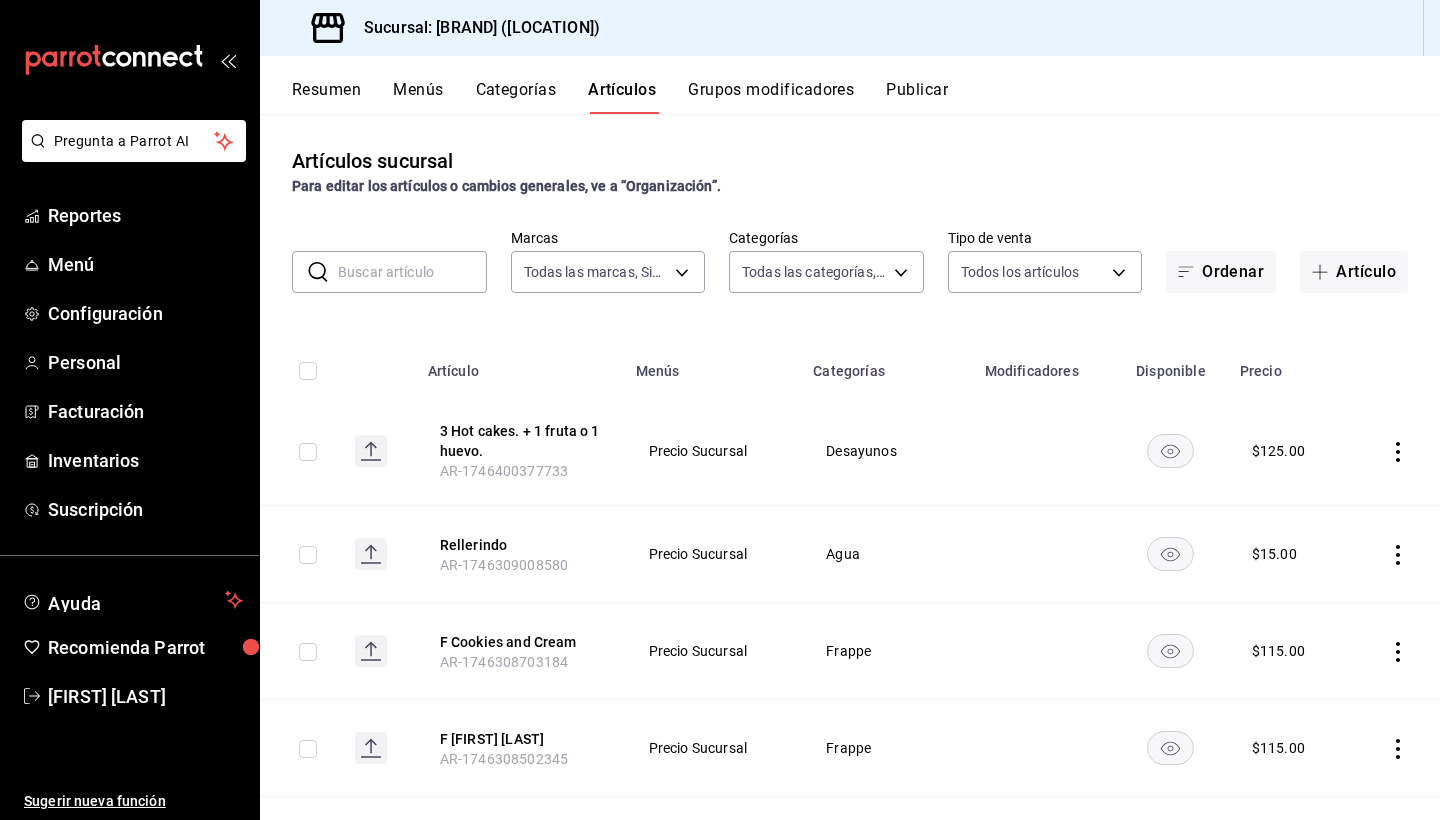 click 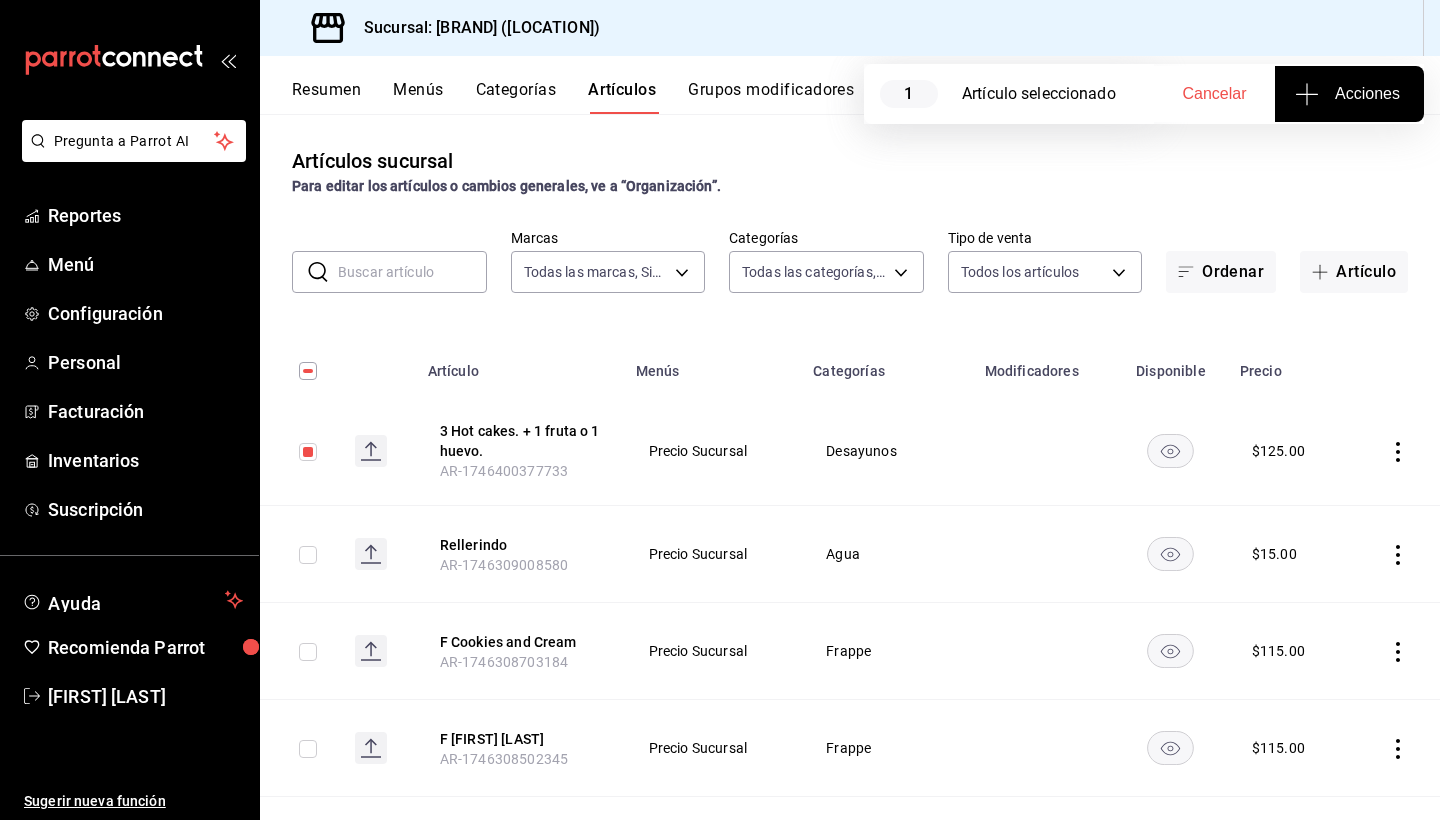 click on "Acciones" at bounding box center (1349, 94) 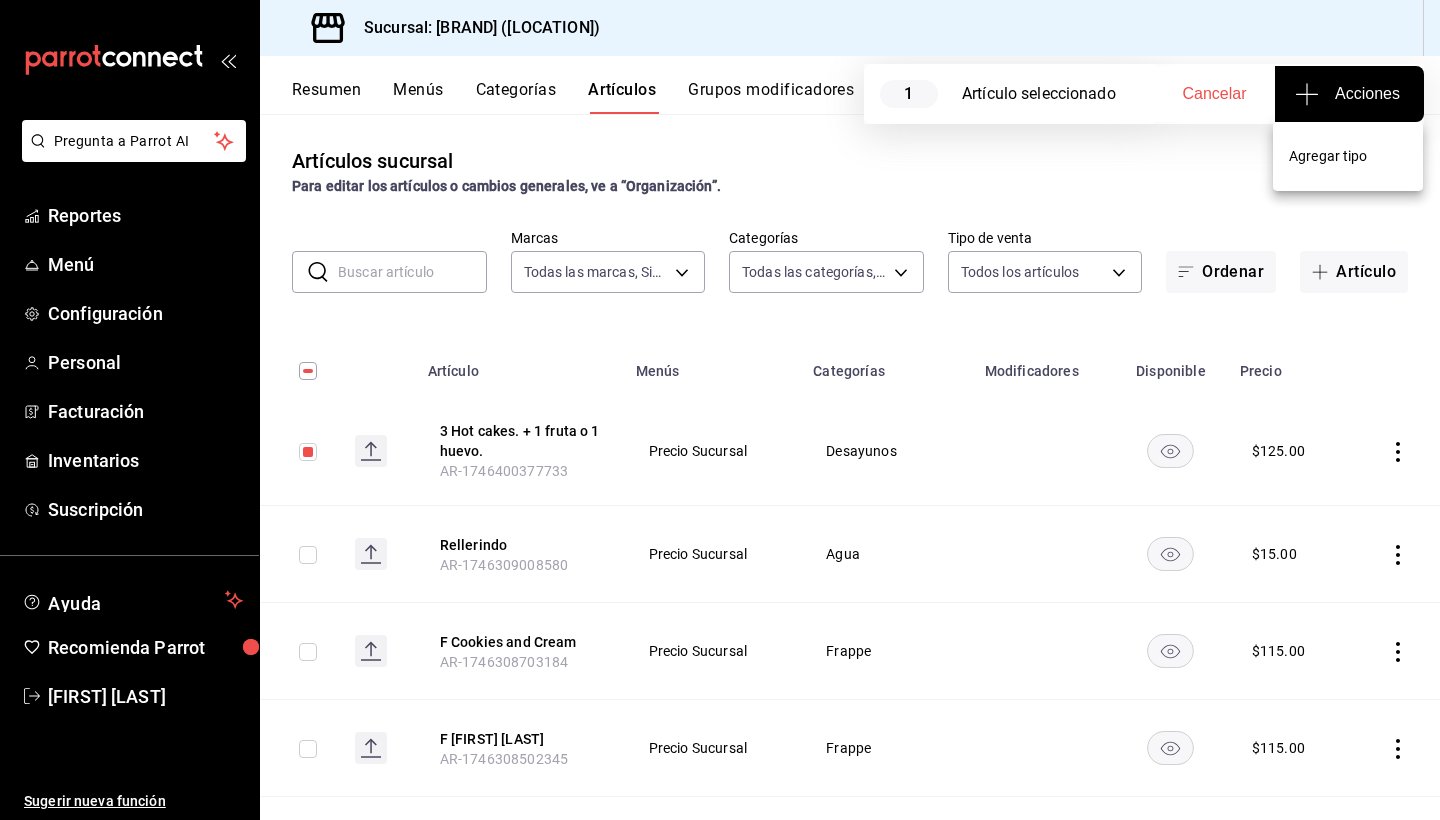 click at bounding box center (720, 410) 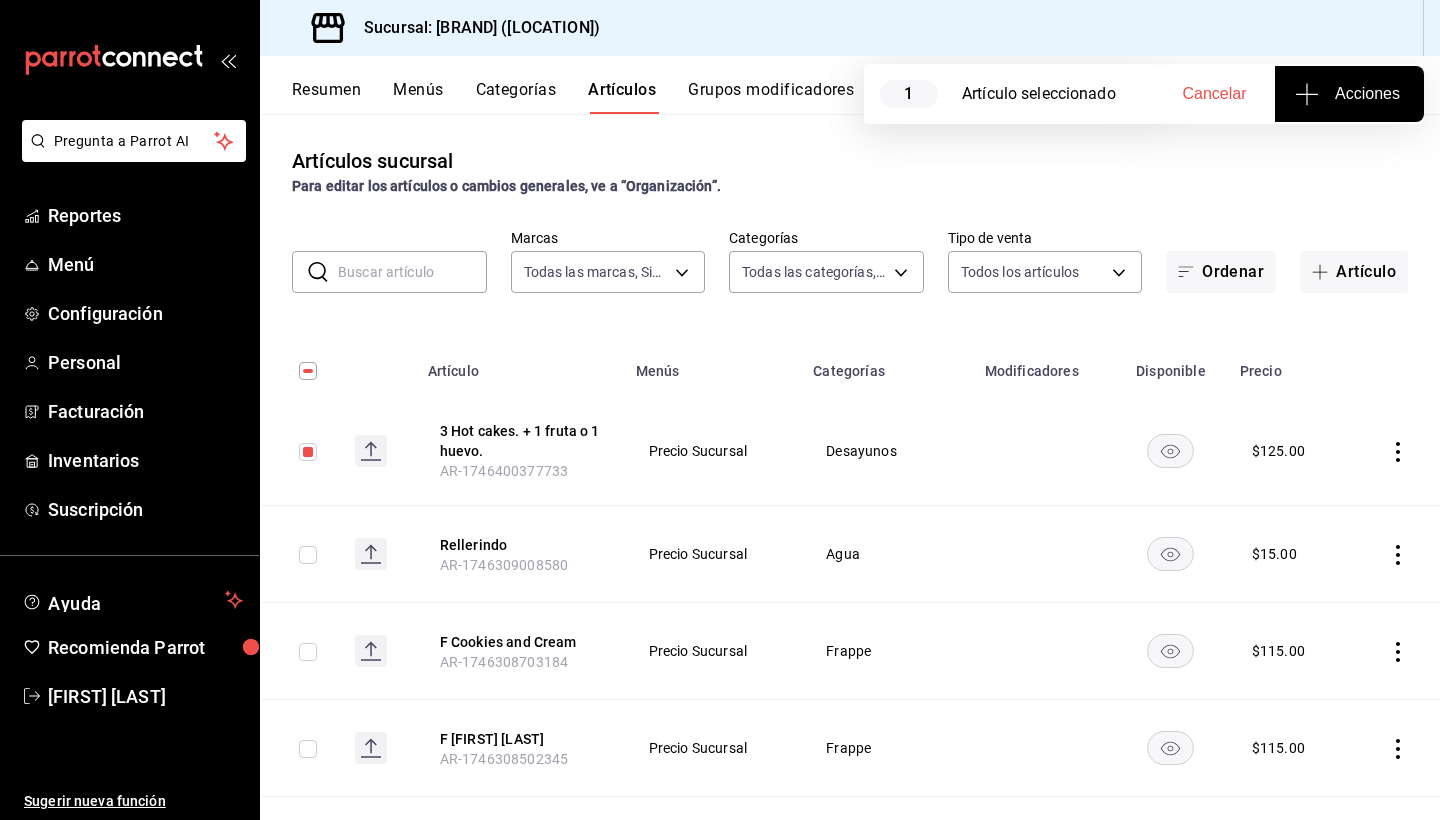 click on "Cancelar" at bounding box center [1215, 94] 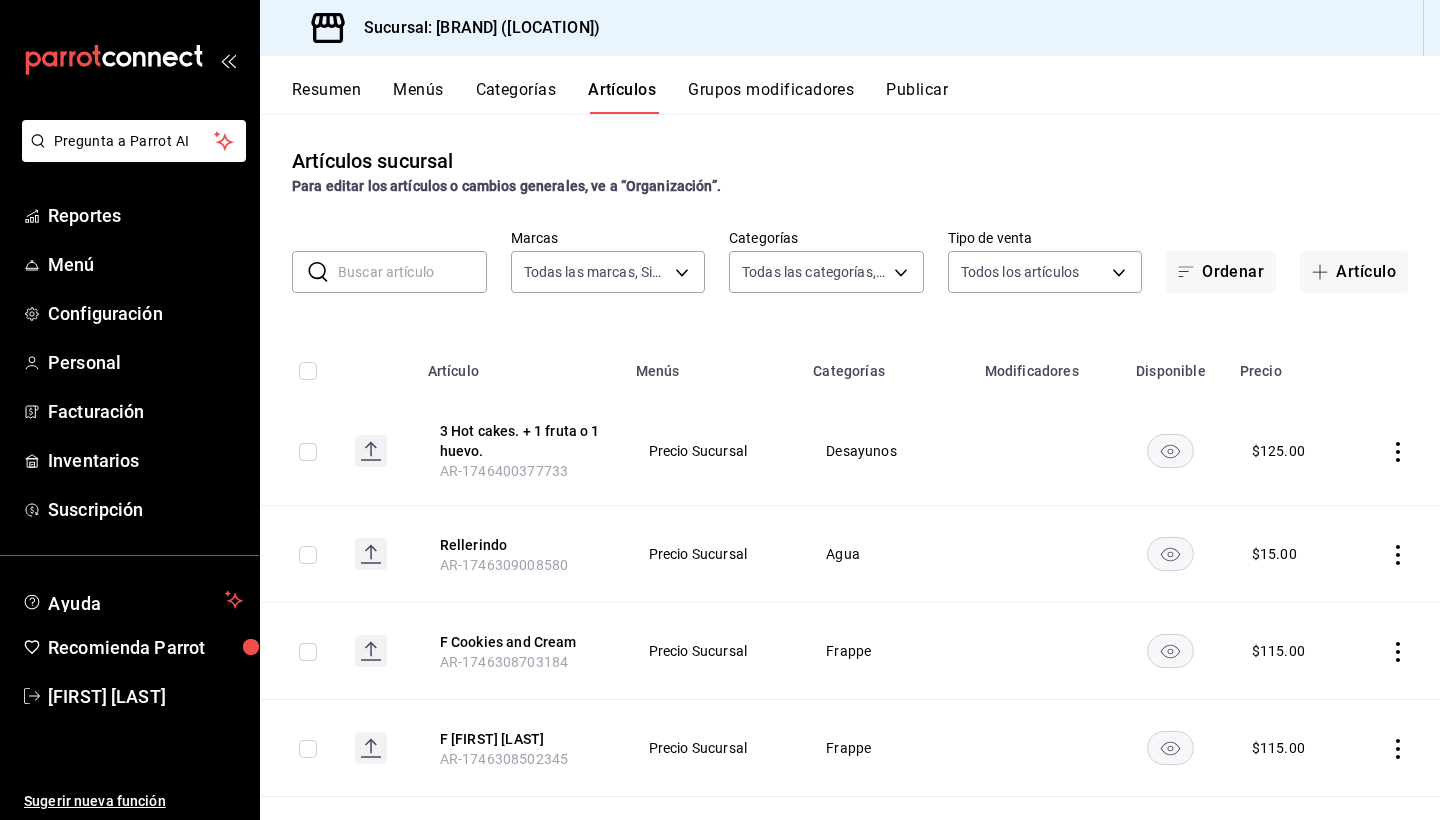 click 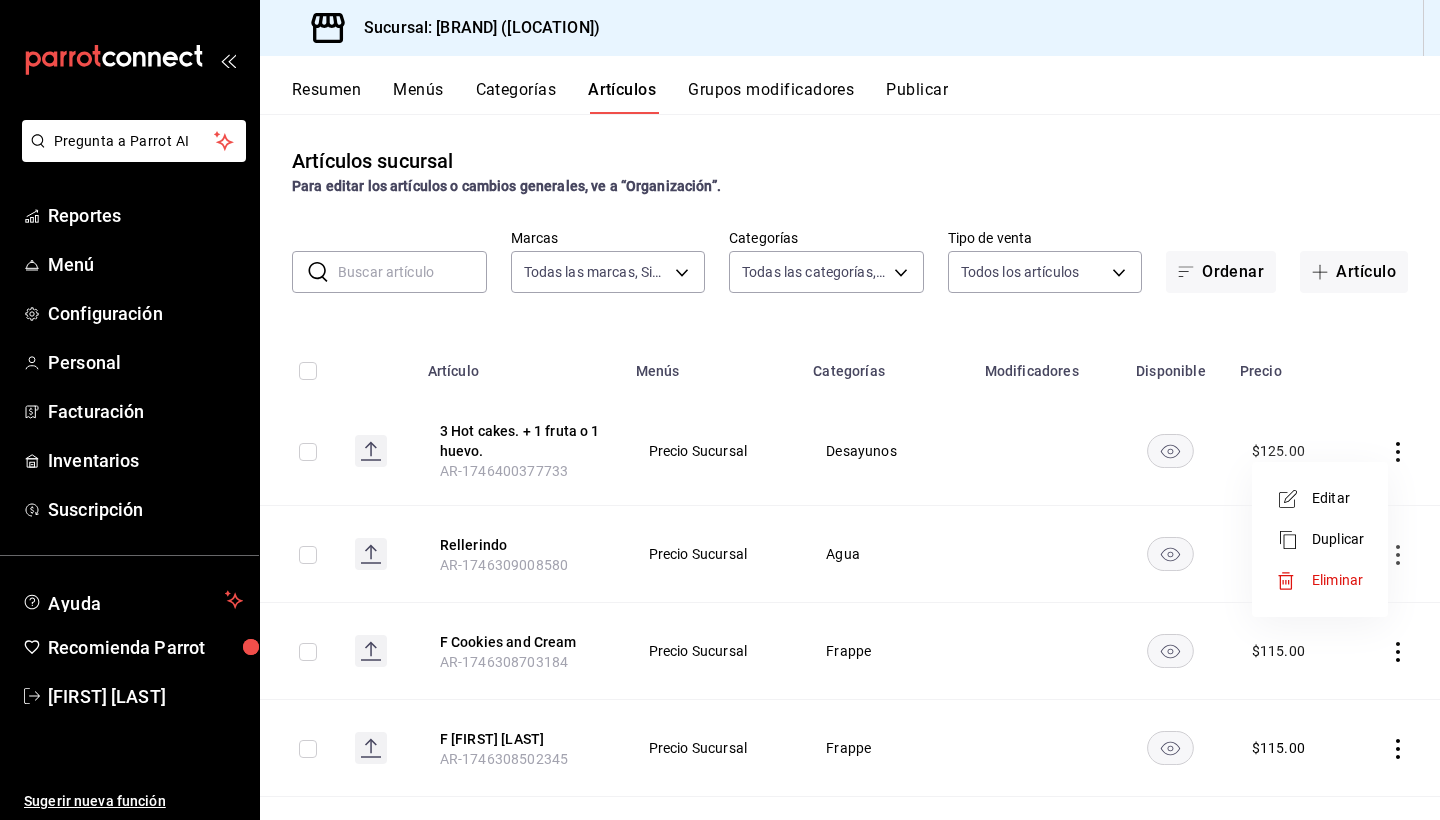 click on "Eliminar" at bounding box center [1337, 580] 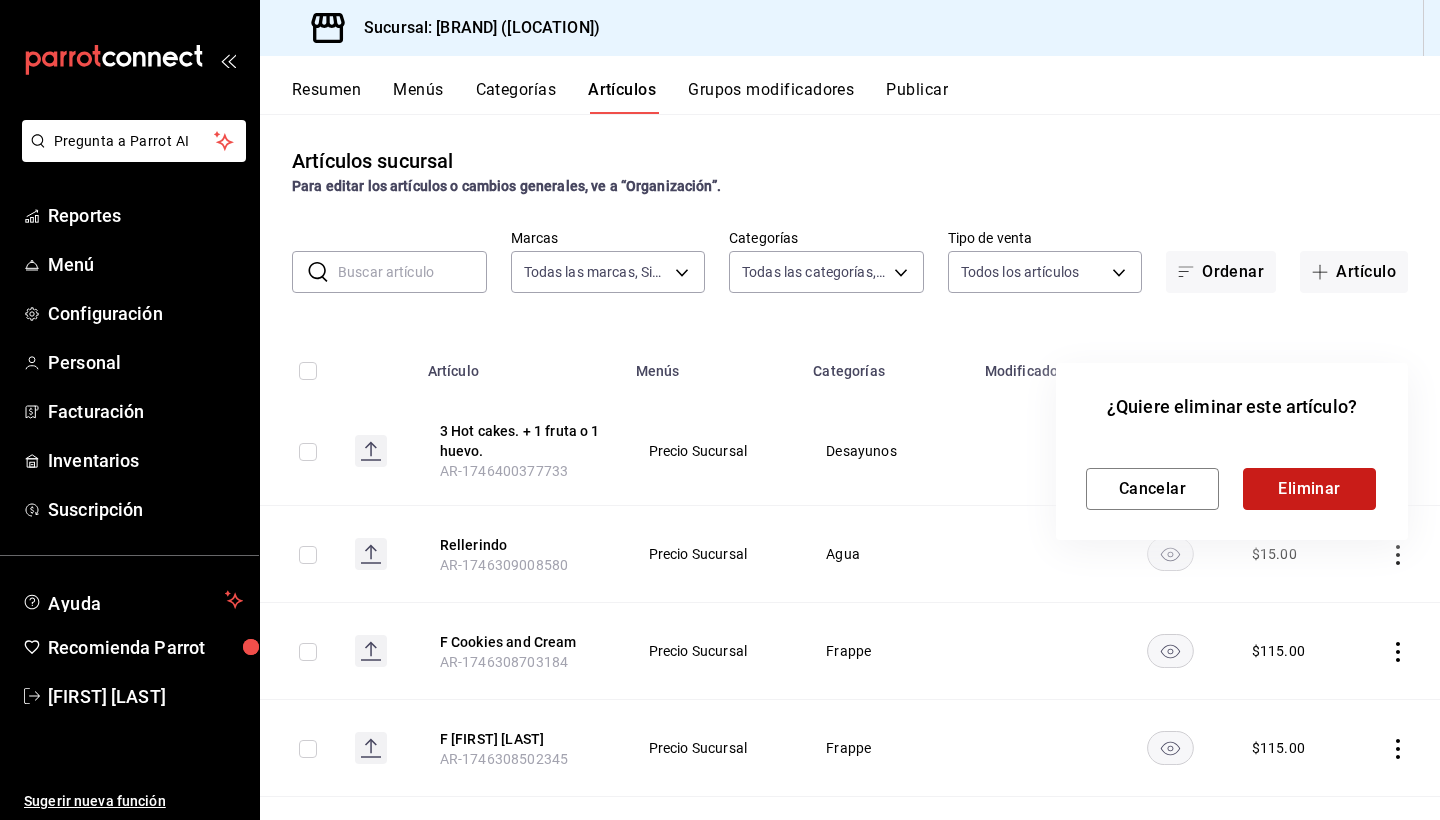click on "Eliminar" at bounding box center (1309, 489) 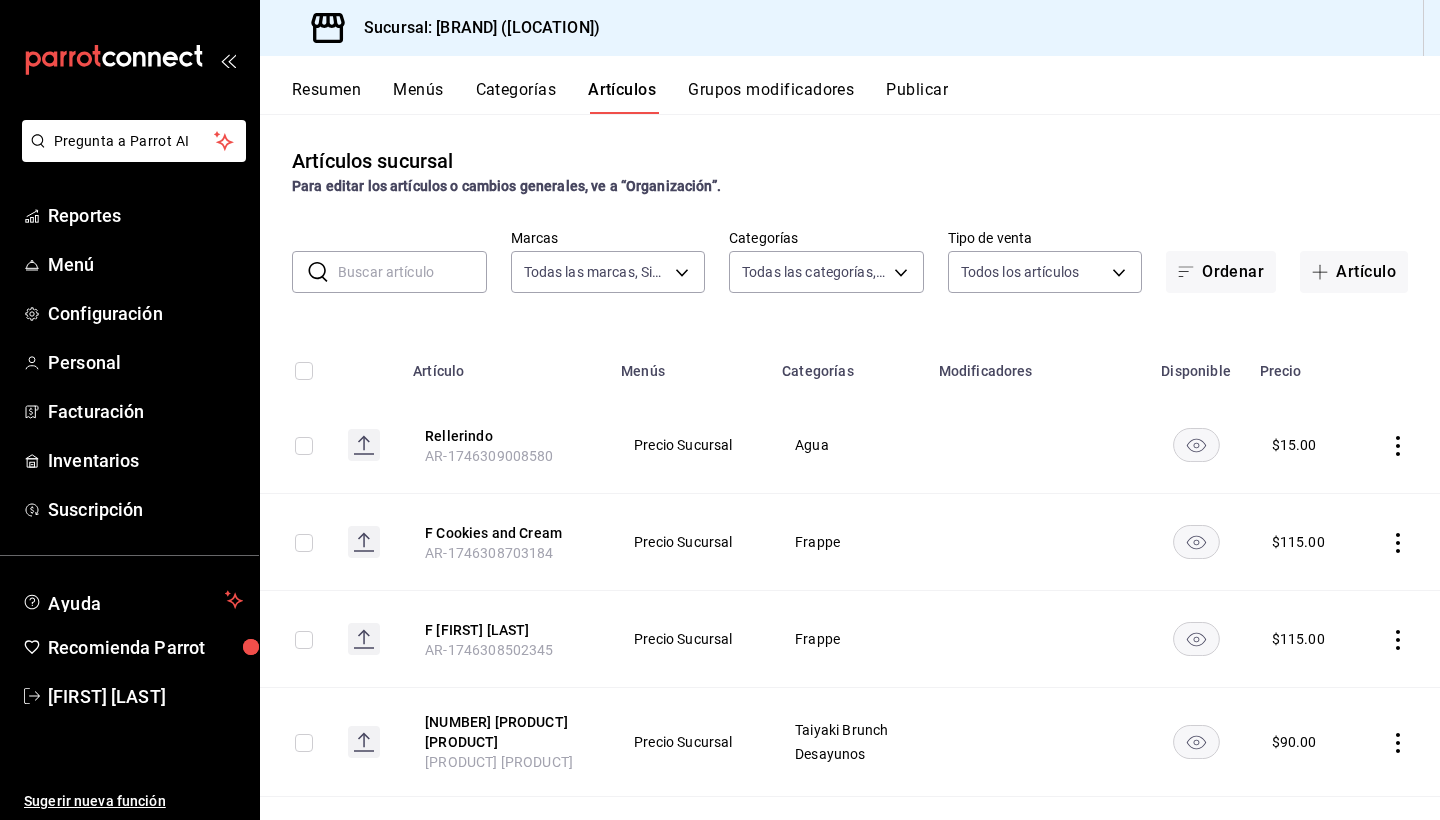 scroll, scrollTop: 0, scrollLeft: 0, axis: both 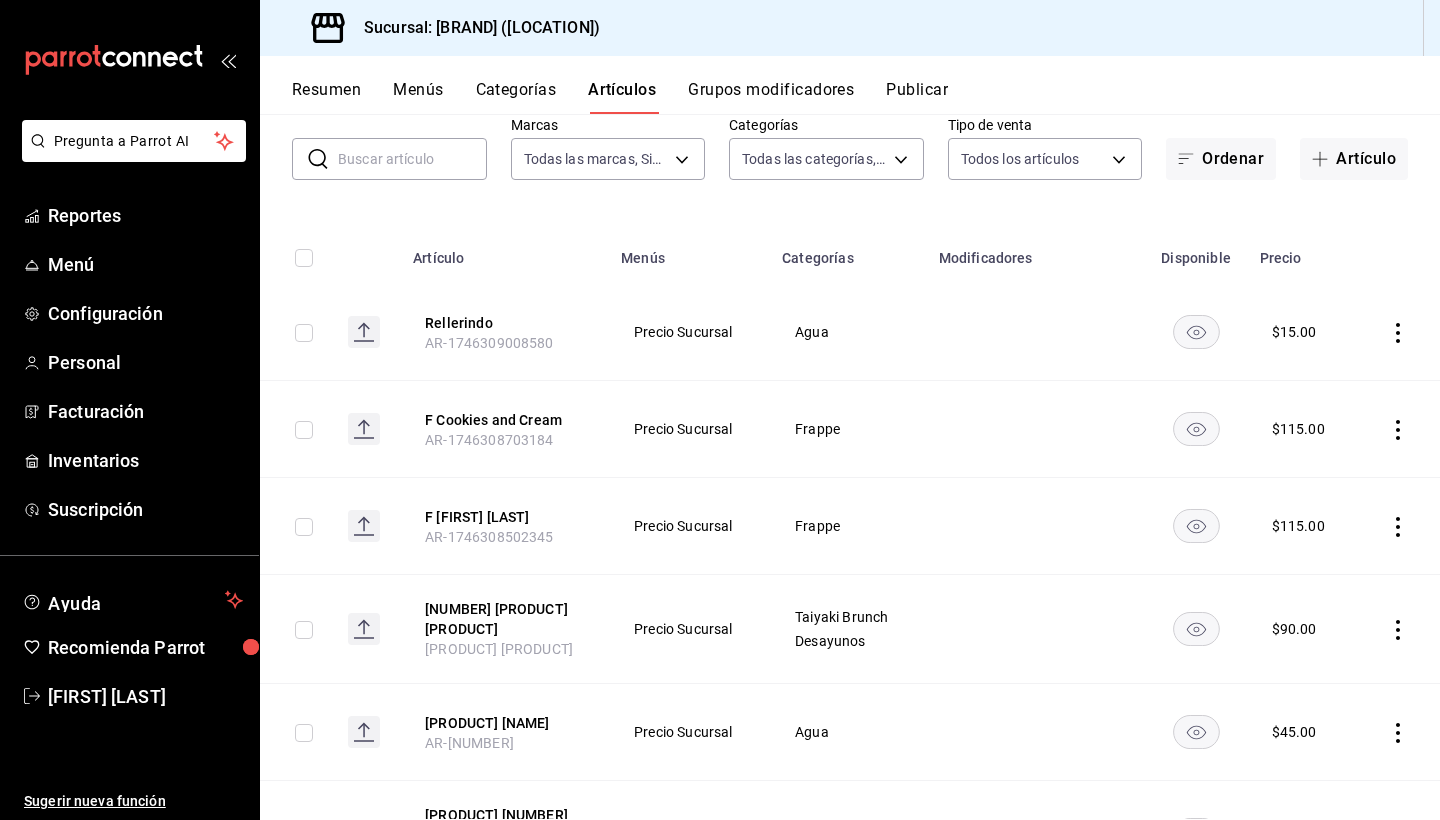 click 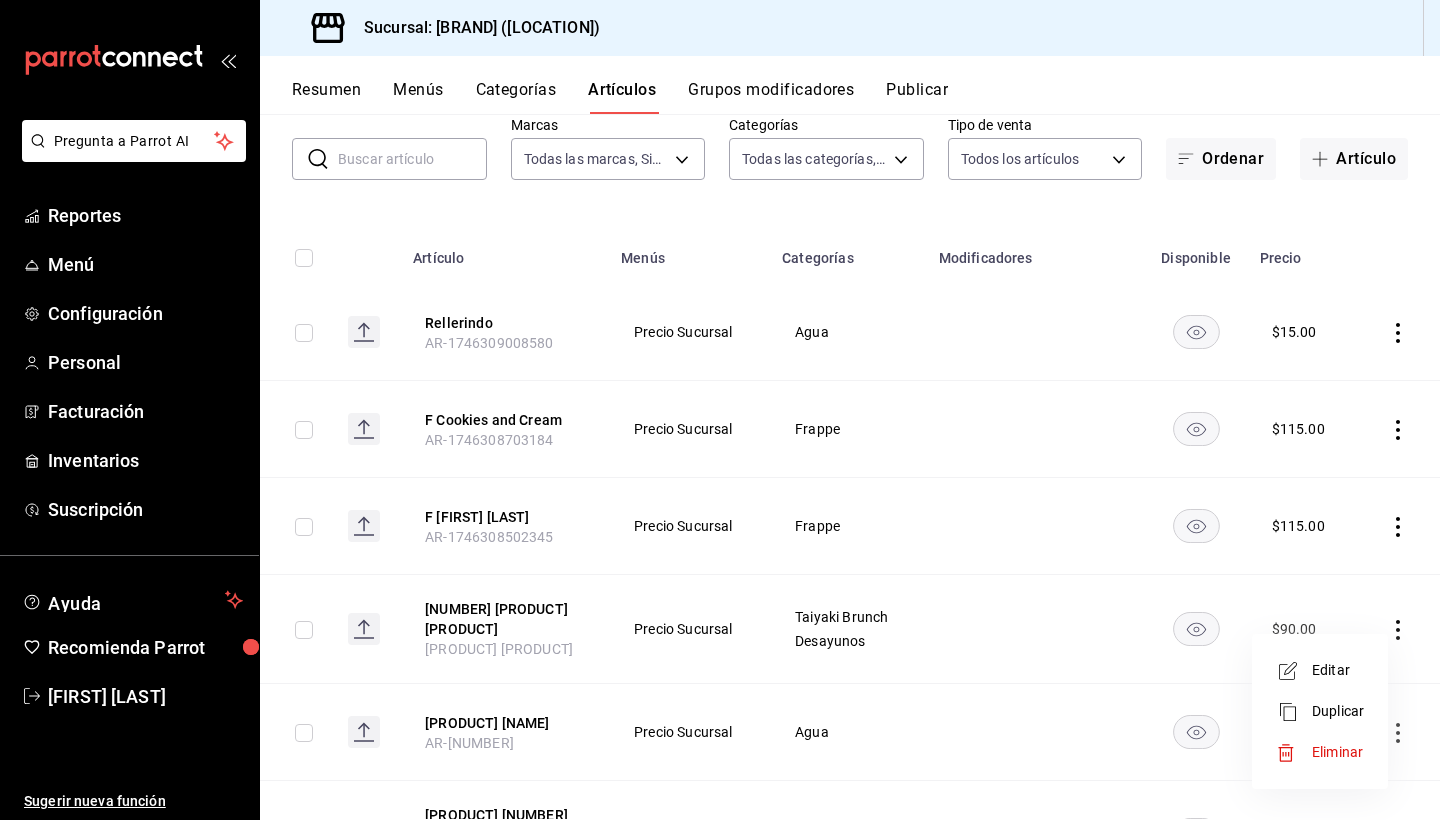 click on "Eliminar" at bounding box center [1337, 752] 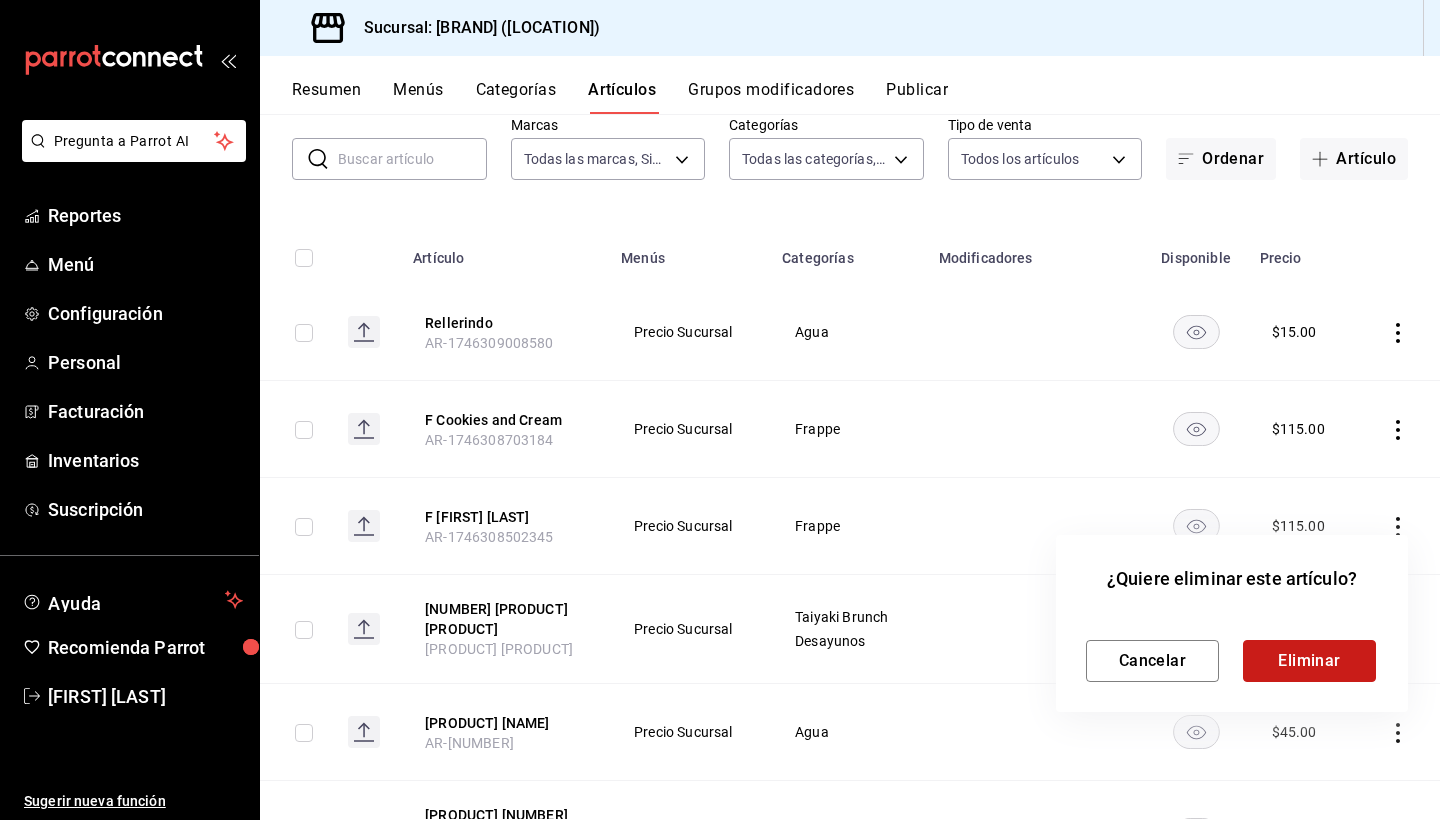 click on "Eliminar" at bounding box center [1309, 661] 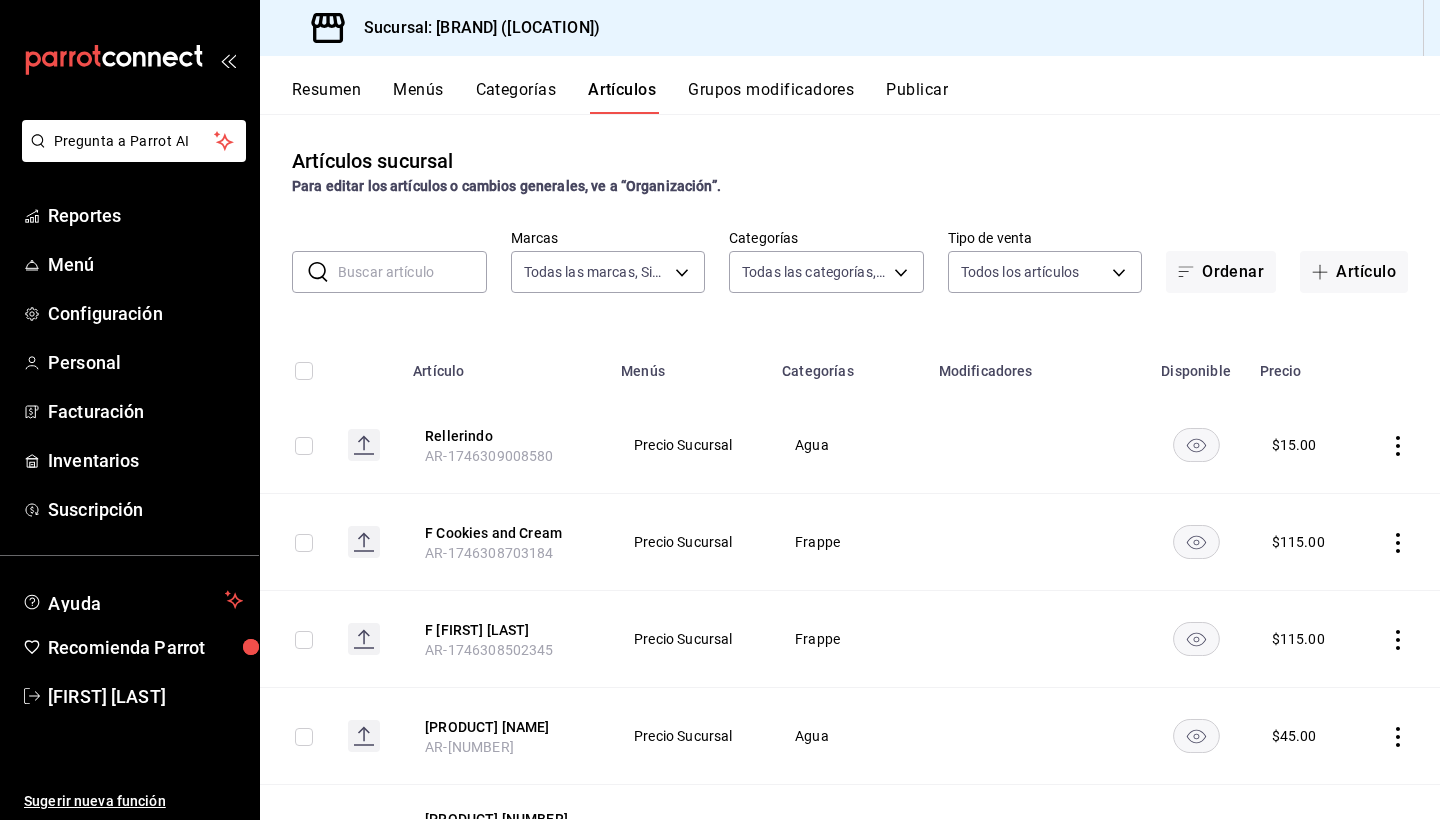 scroll, scrollTop: 0, scrollLeft: 0, axis: both 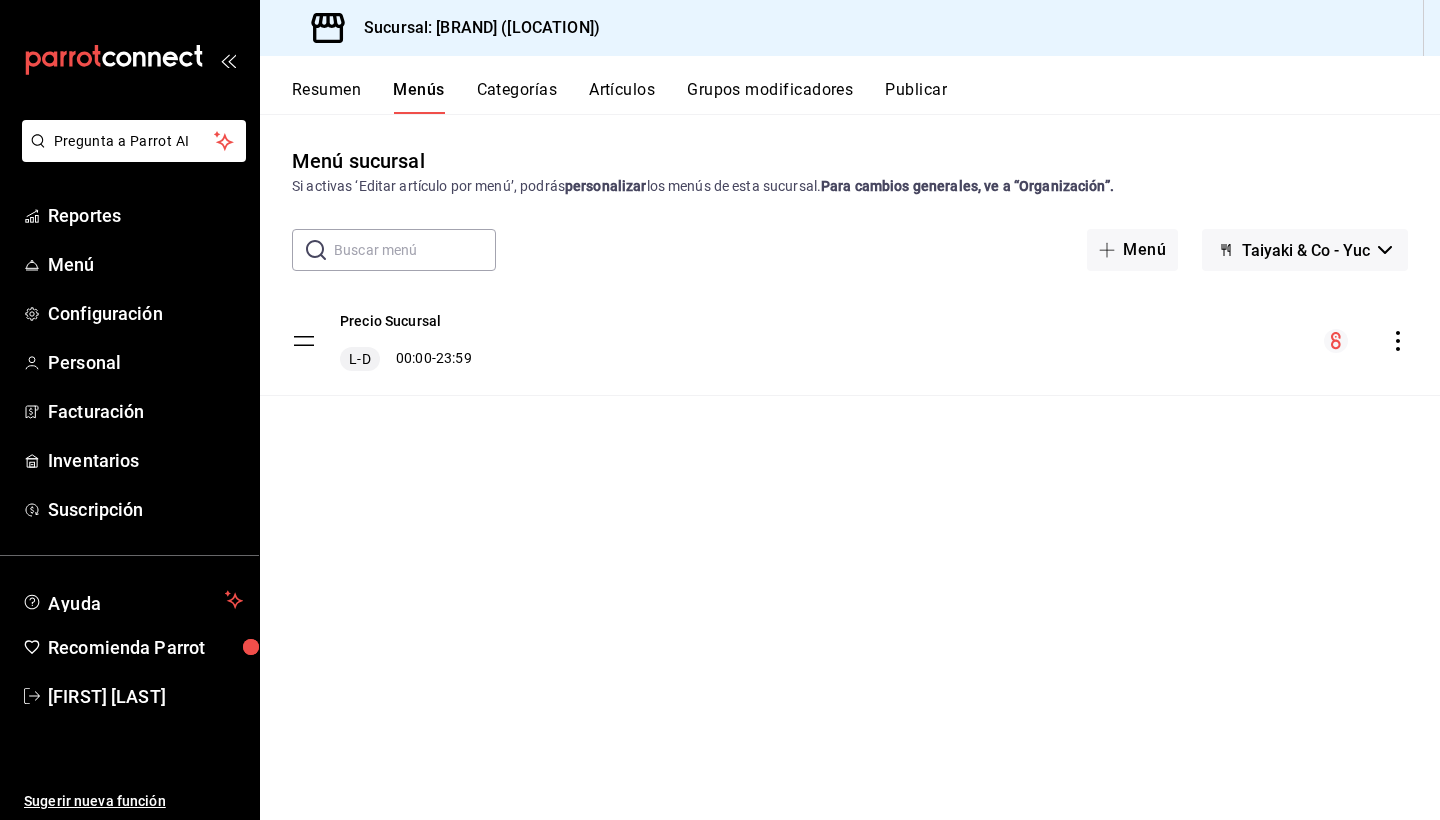 click on "Resumen" at bounding box center [326, 97] 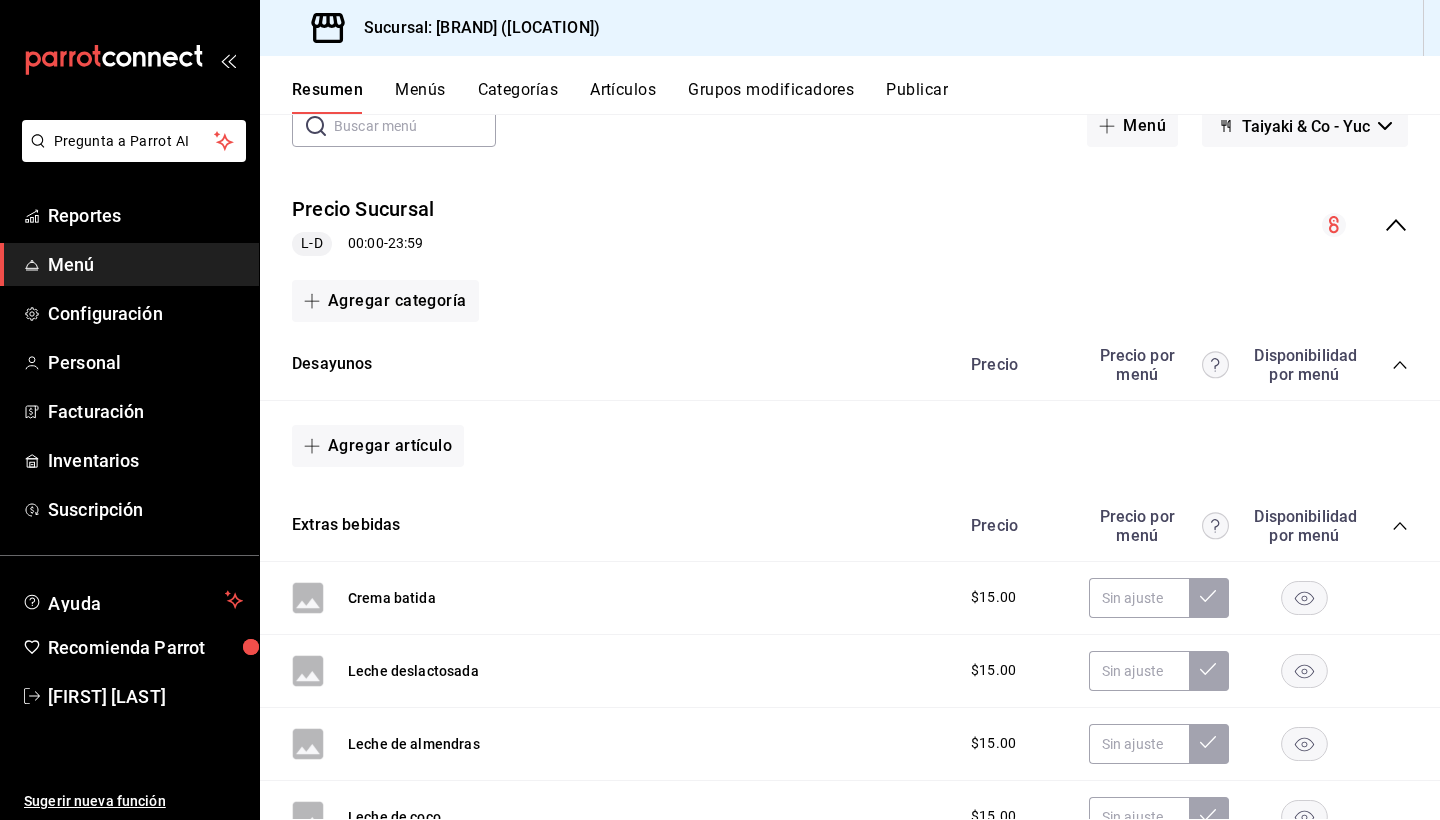 scroll, scrollTop: 123, scrollLeft: 0, axis: vertical 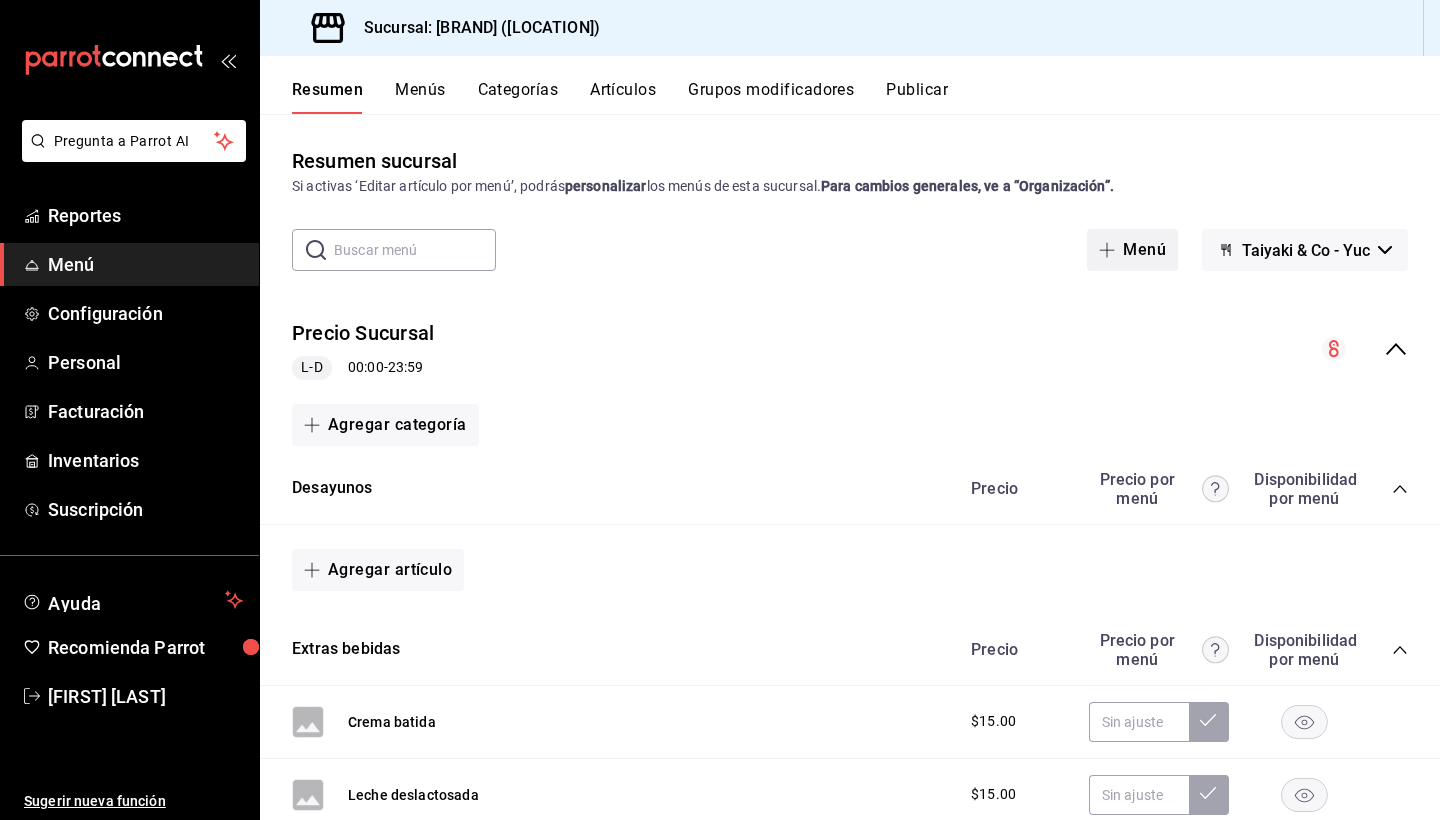 click on "Menú" at bounding box center [1132, 250] 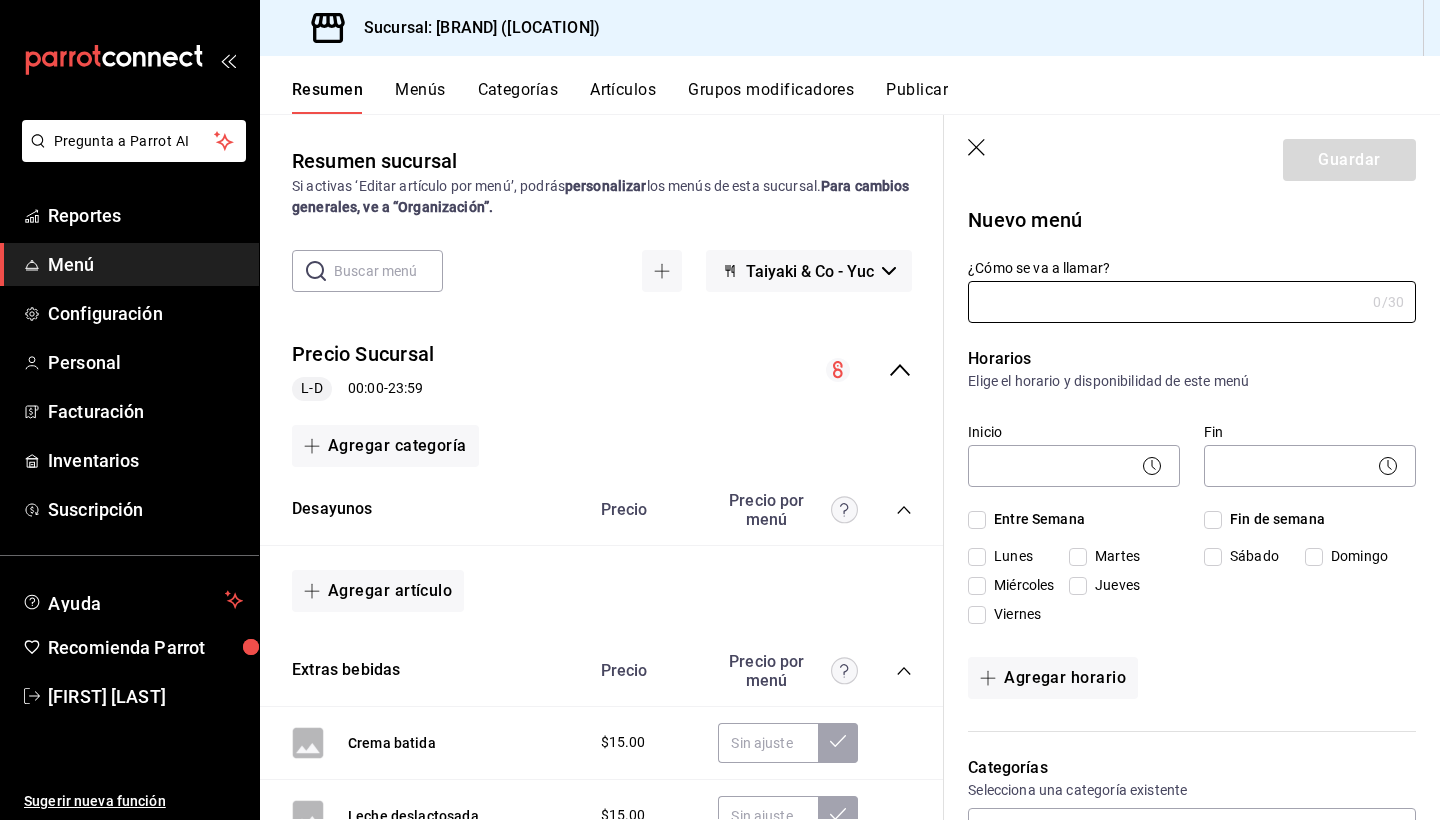 scroll, scrollTop: 0, scrollLeft: 0, axis: both 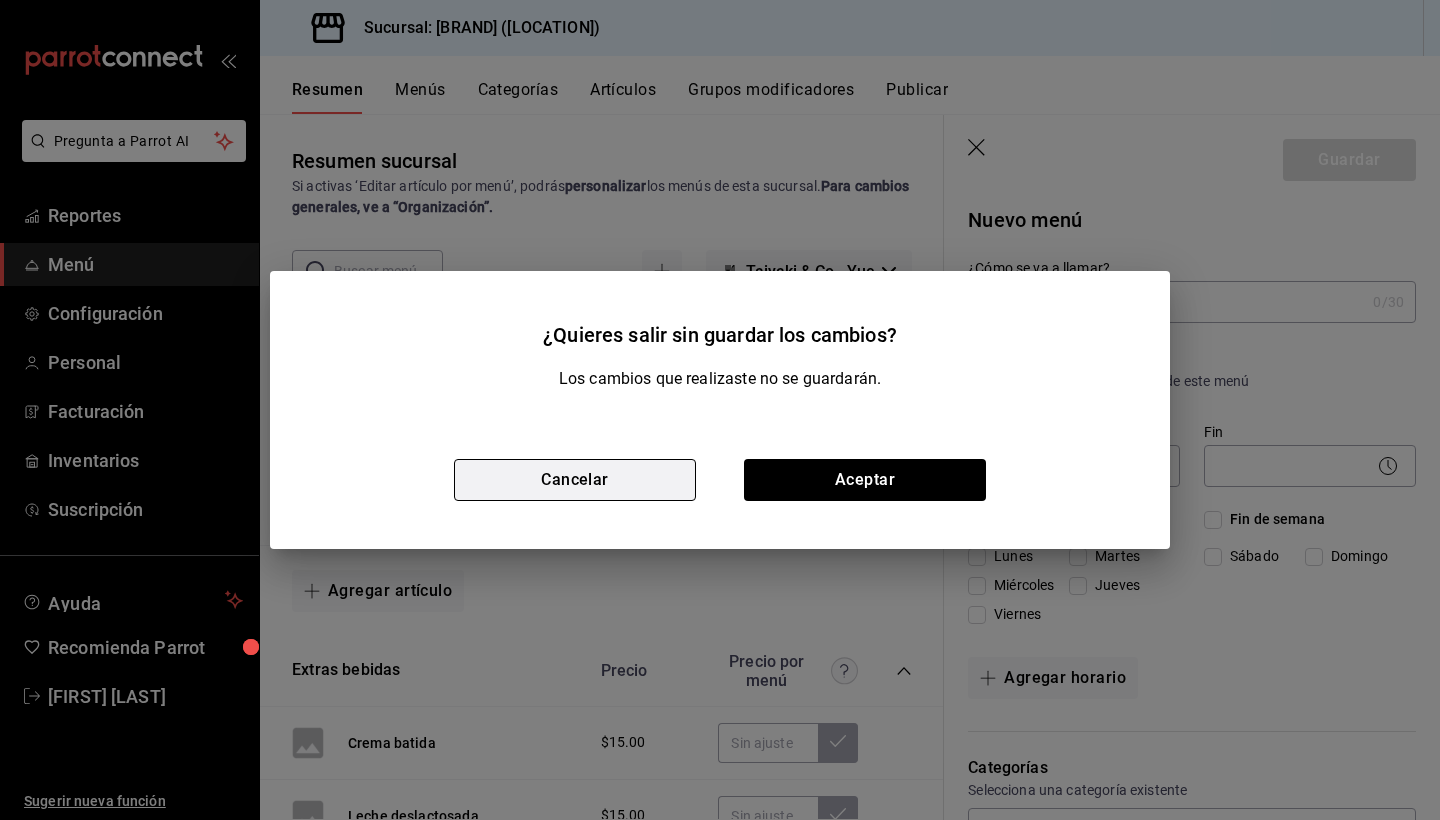 click on "Cancelar" at bounding box center (575, 480) 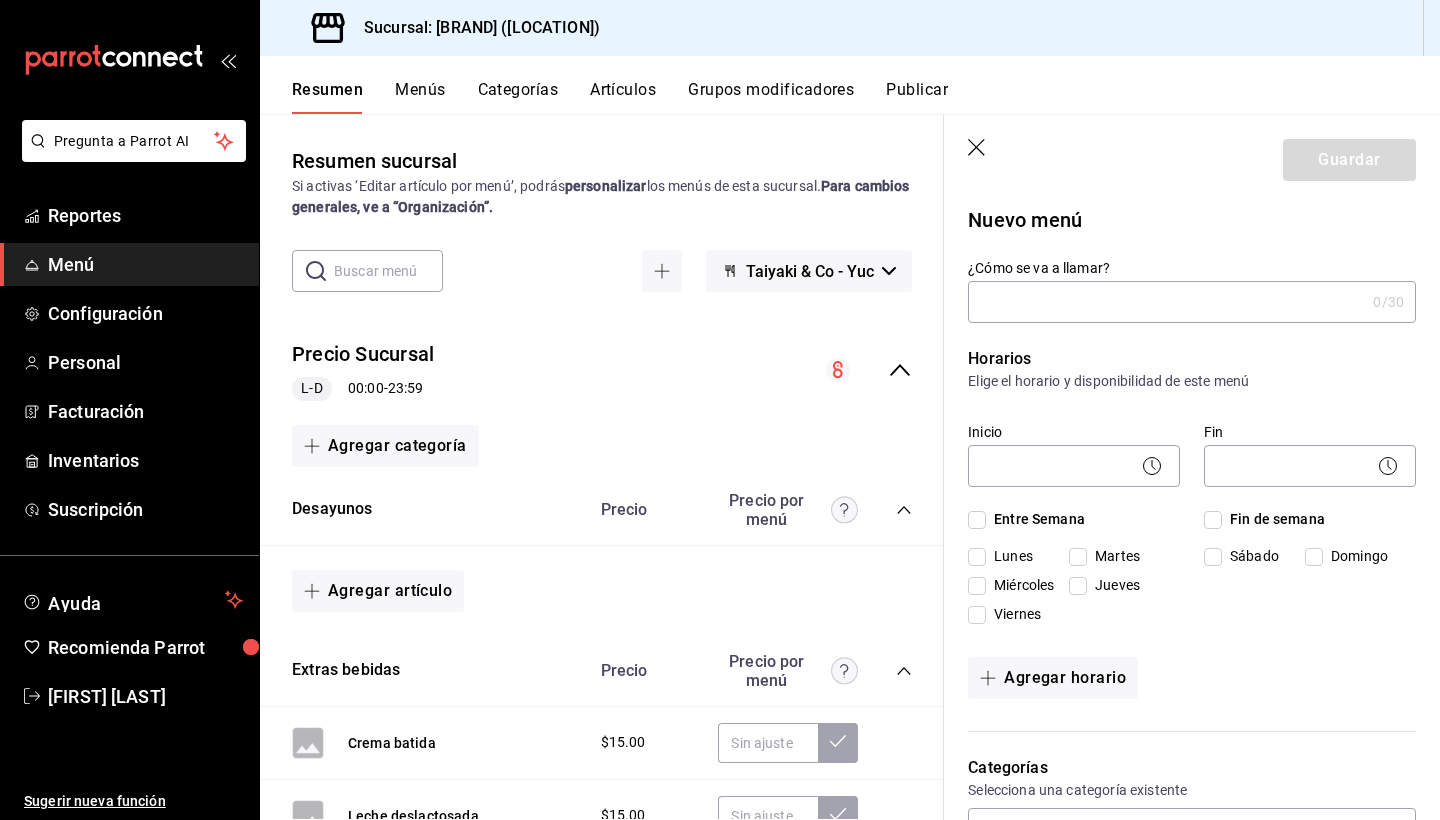 scroll, scrollTop: 0, scrollLeft: 0, axis: both 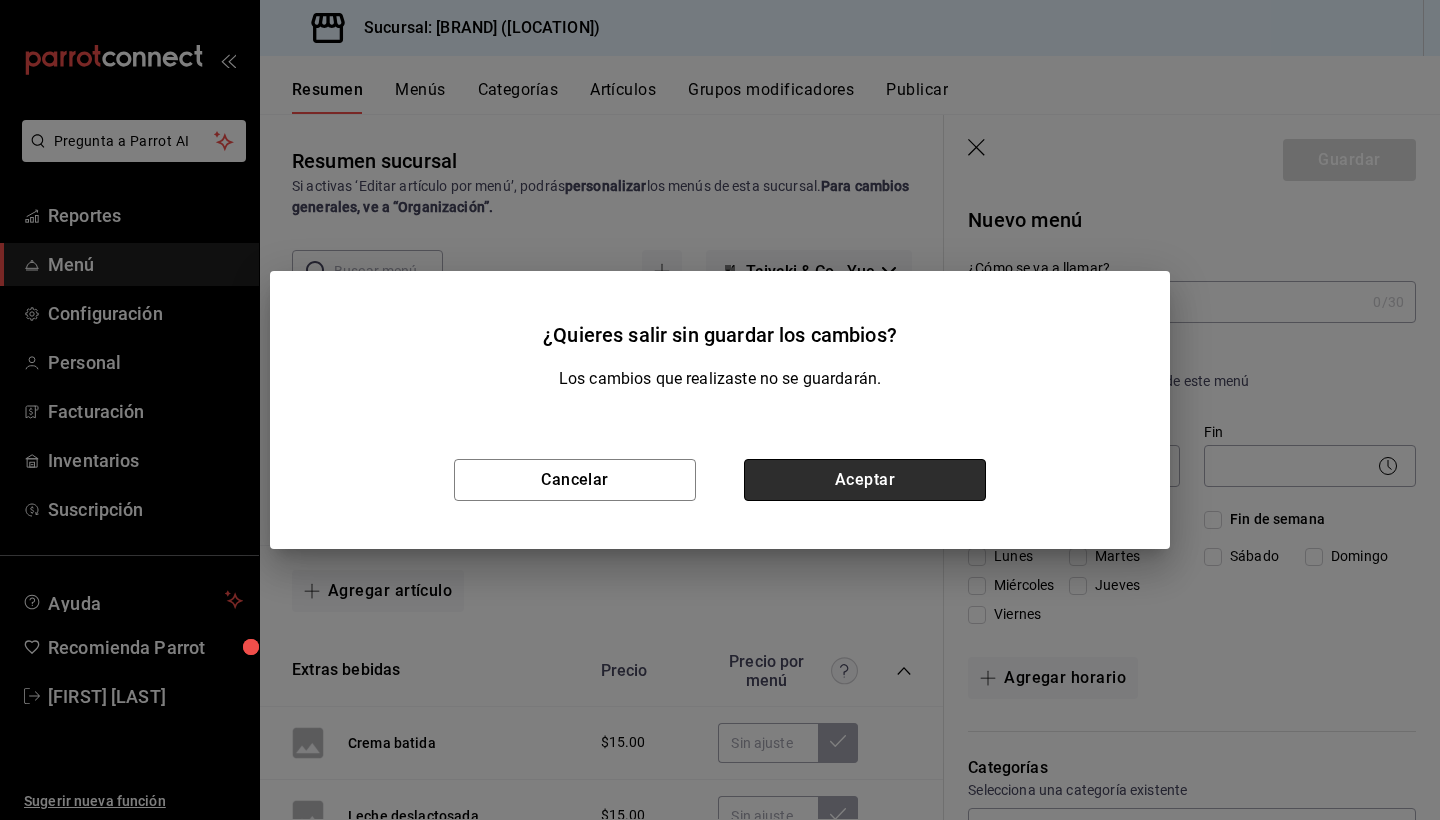 click on "Aceptar" at bounding box center [865, 480] 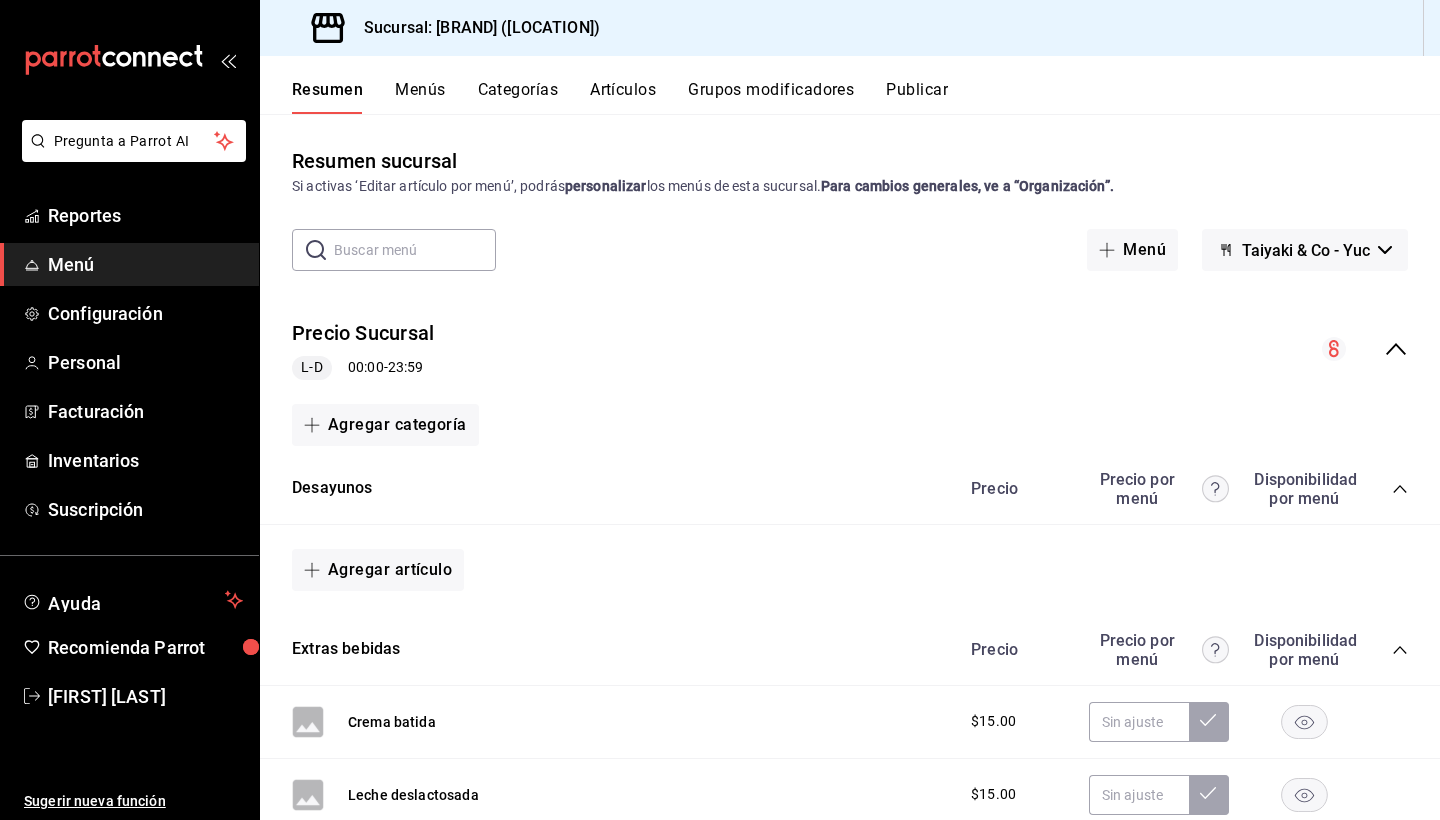click 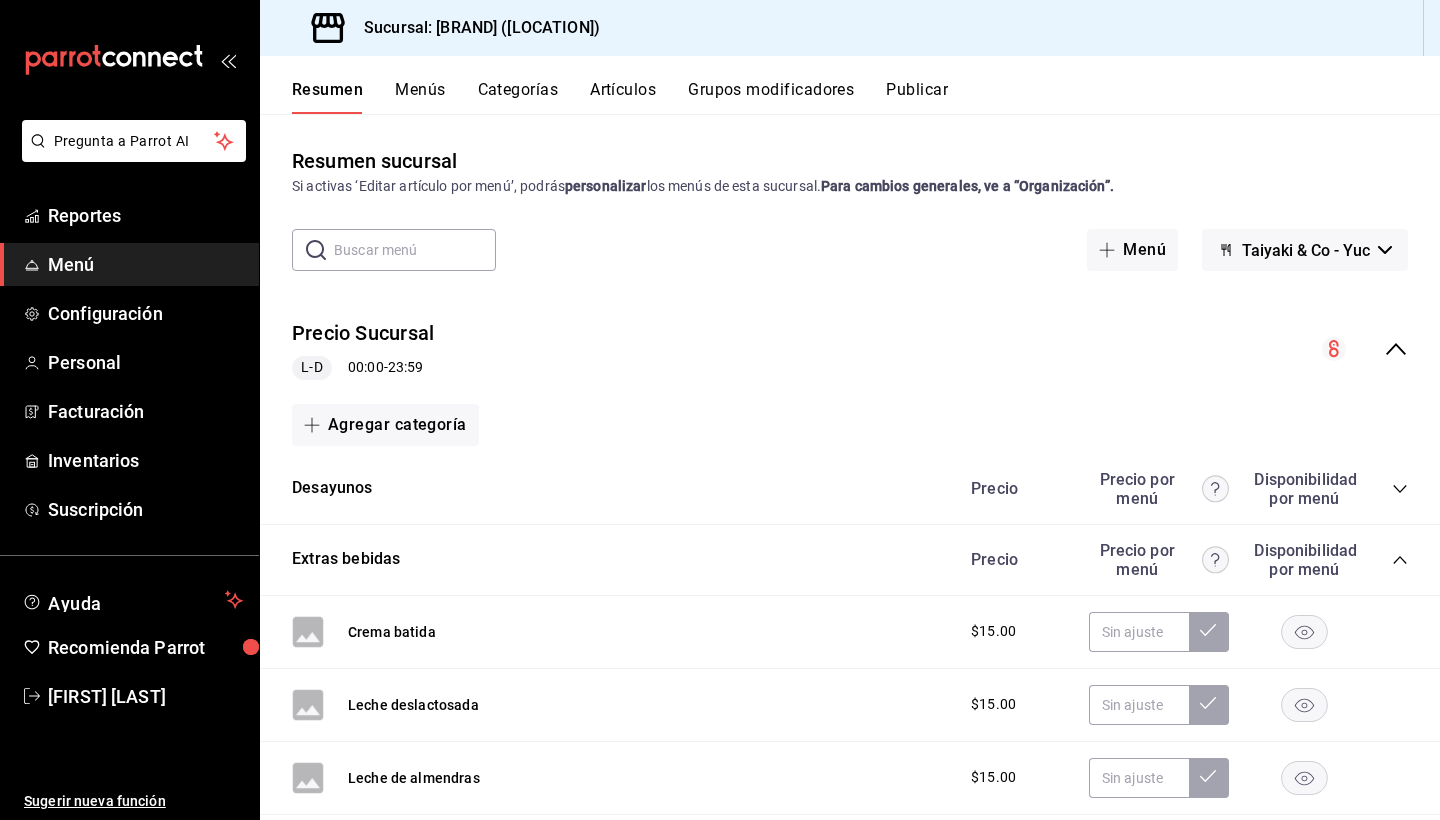 click 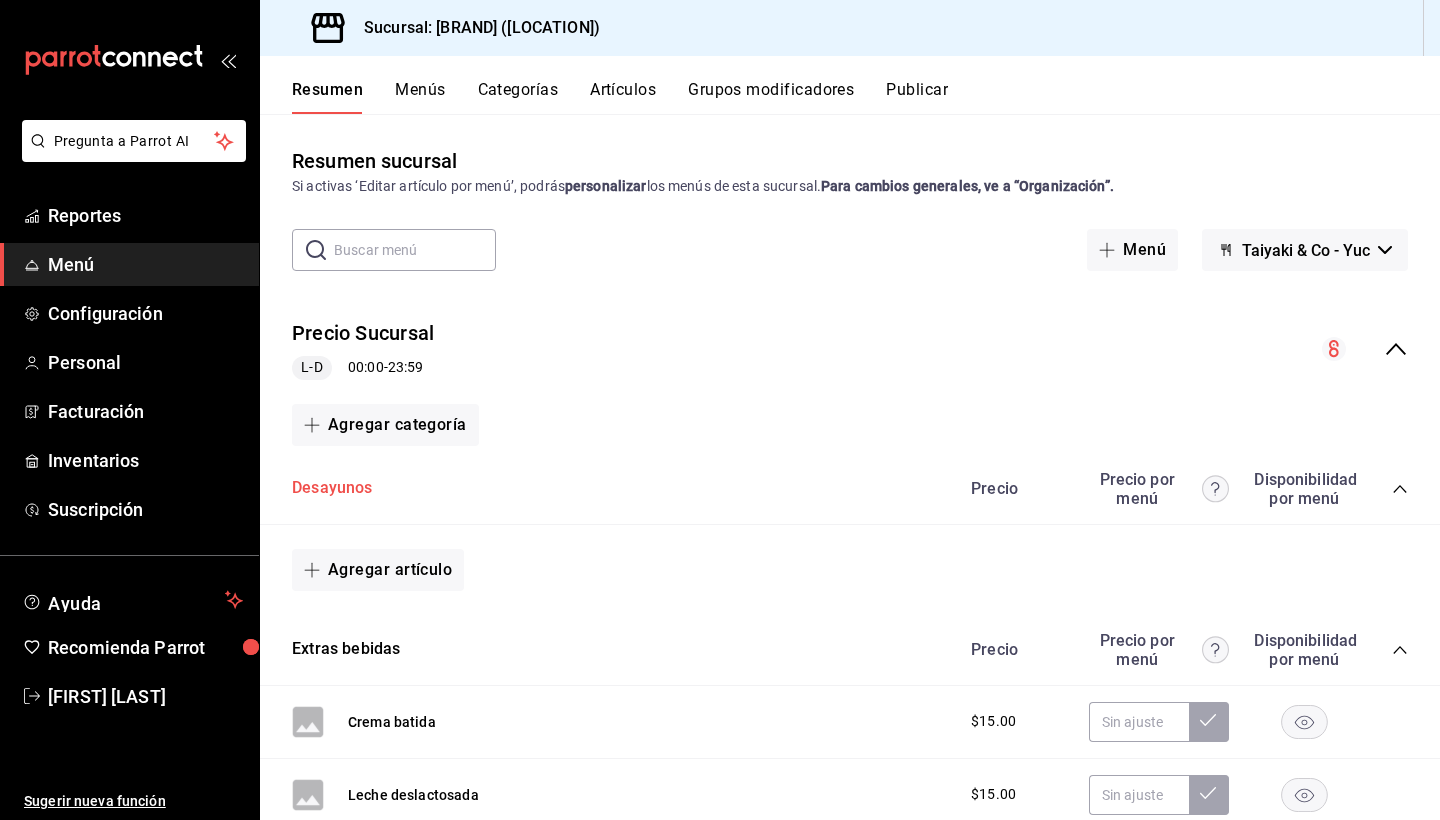 click on "Desayunos" at bounding box center [332, 488] 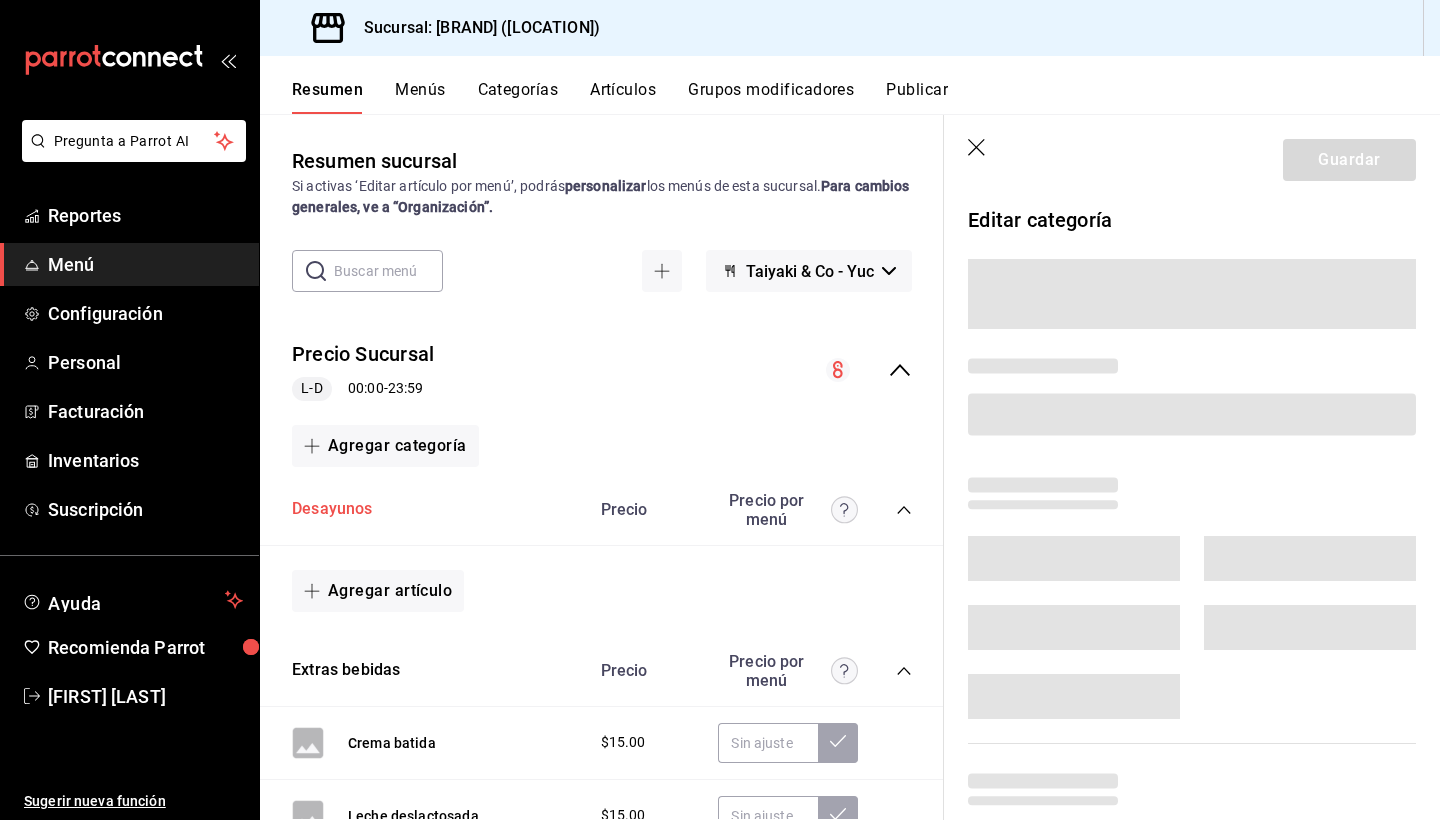click on "Desayunos Precio Precio por menú" at bounding box center [602, 510] 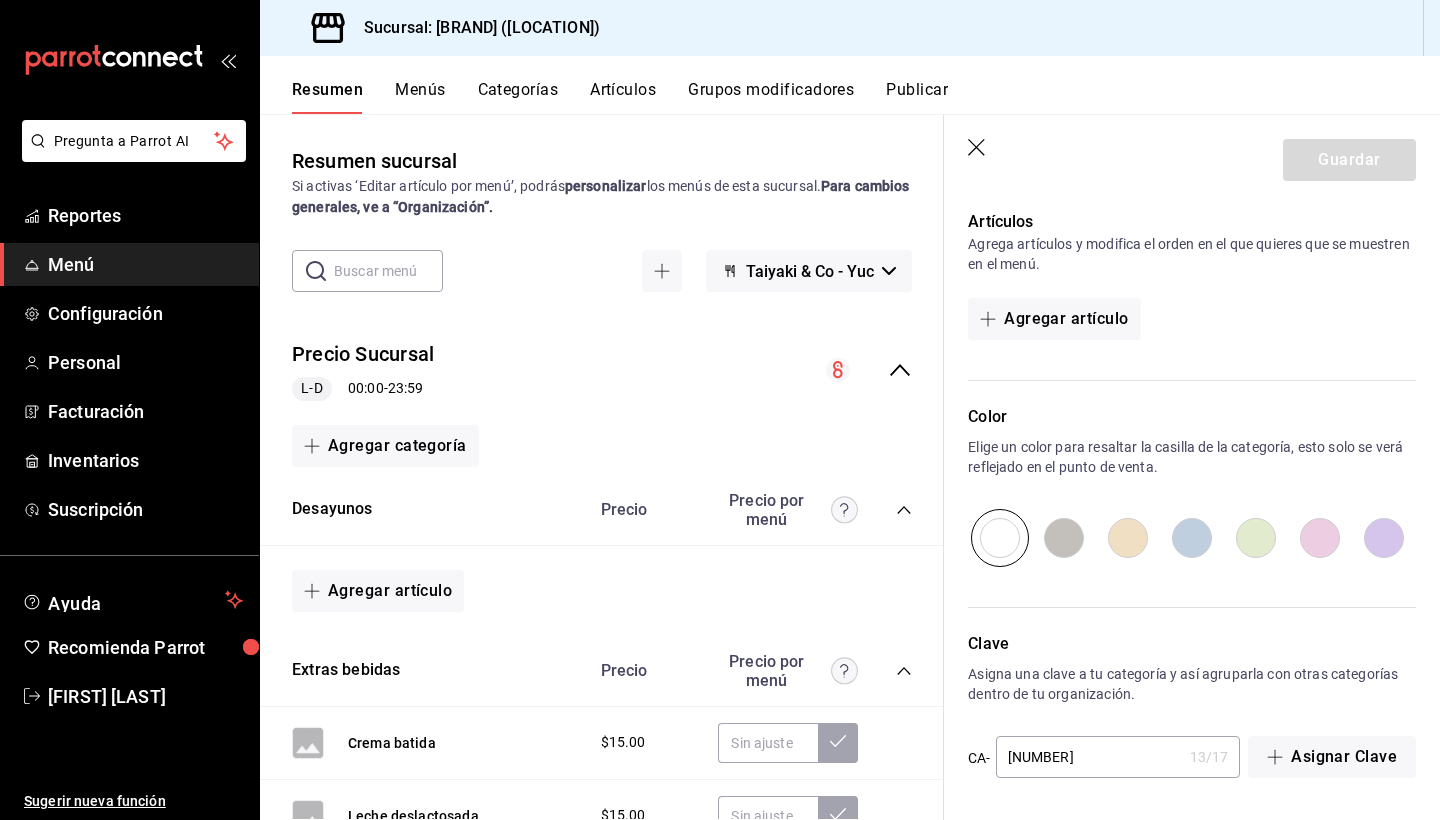 scroll, scrollTop: 493, scrollLeft: 0, axis: vertical 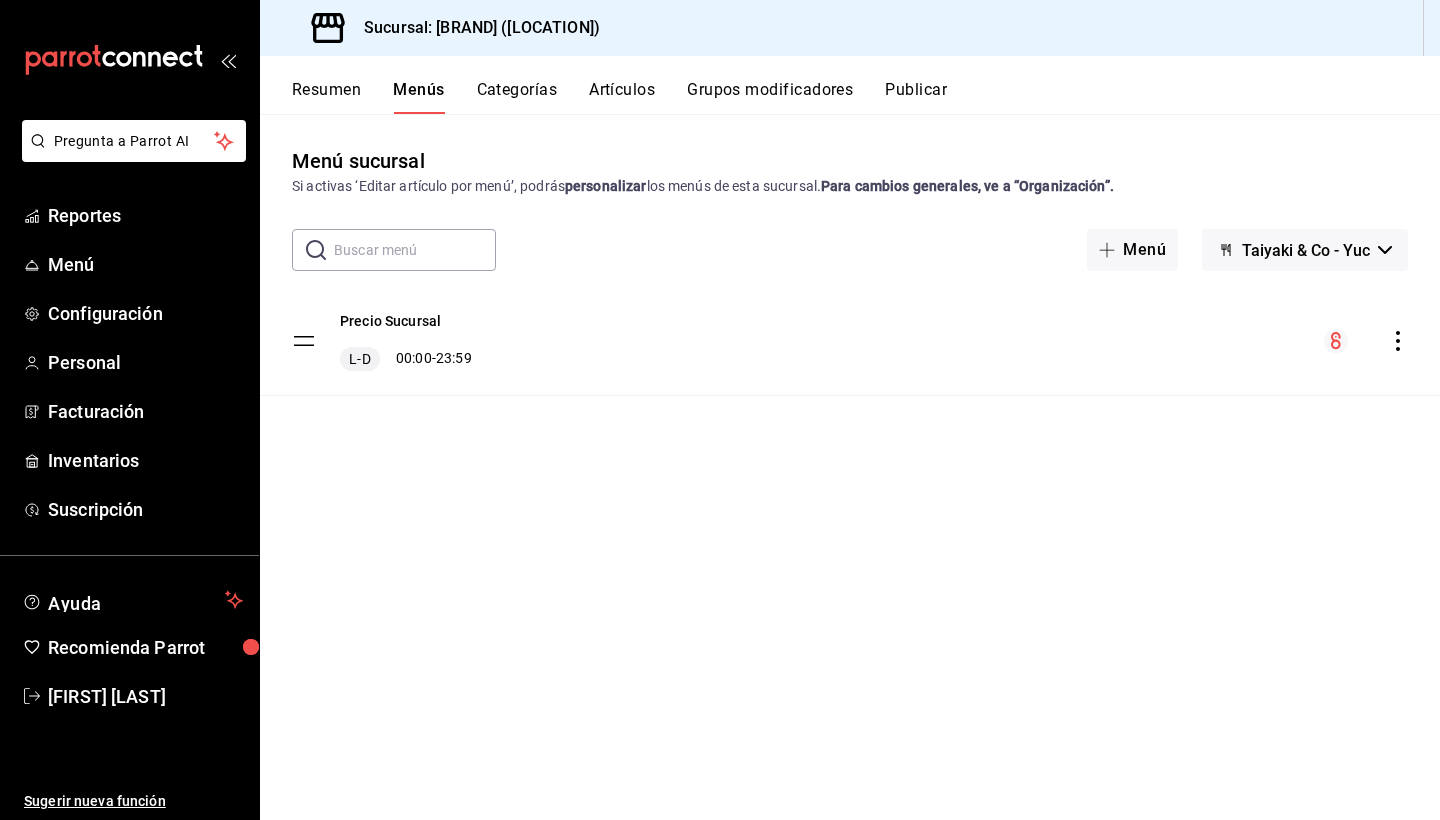 click on "Categorías" at bounding box center [517, 97] 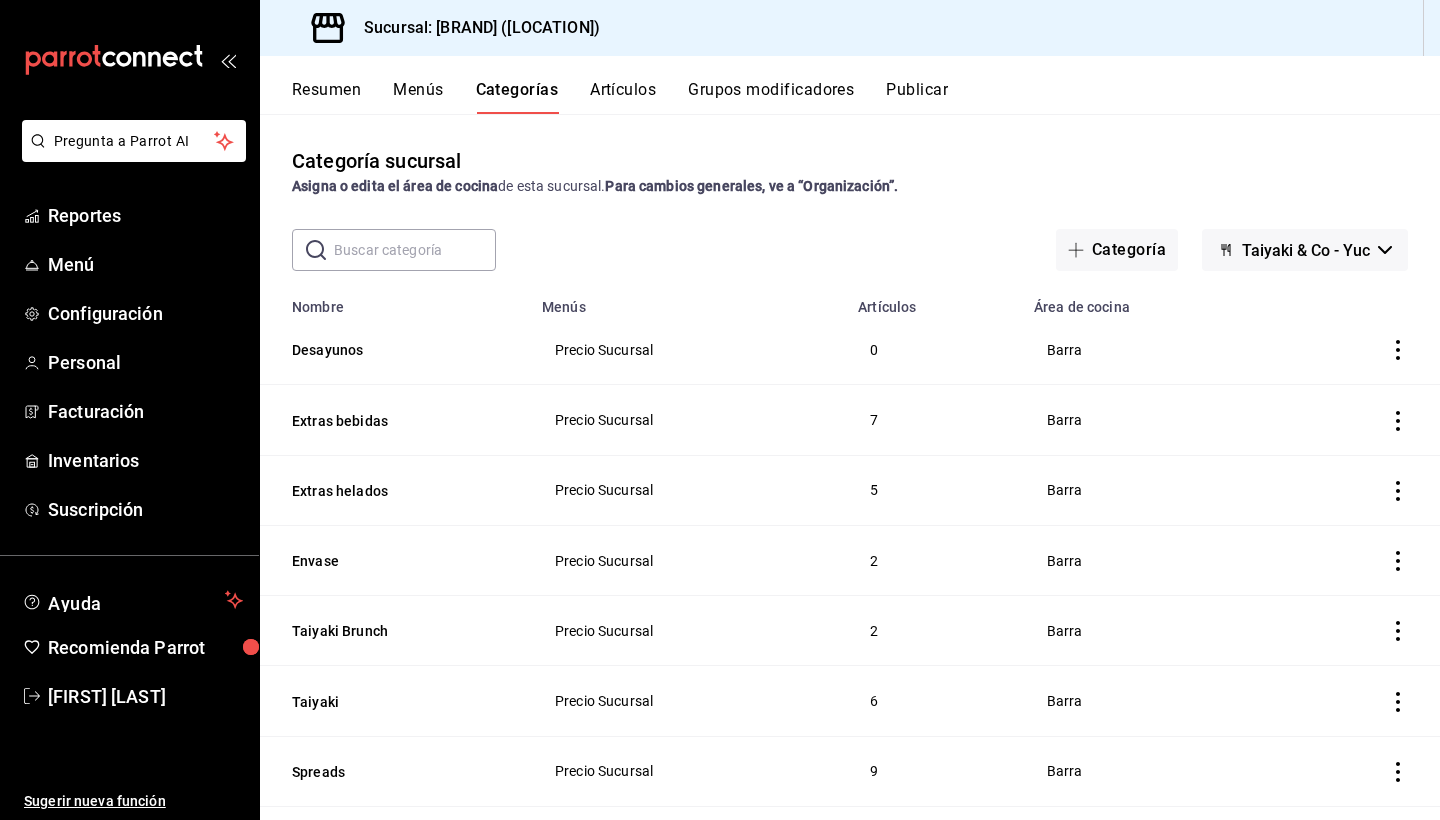 click 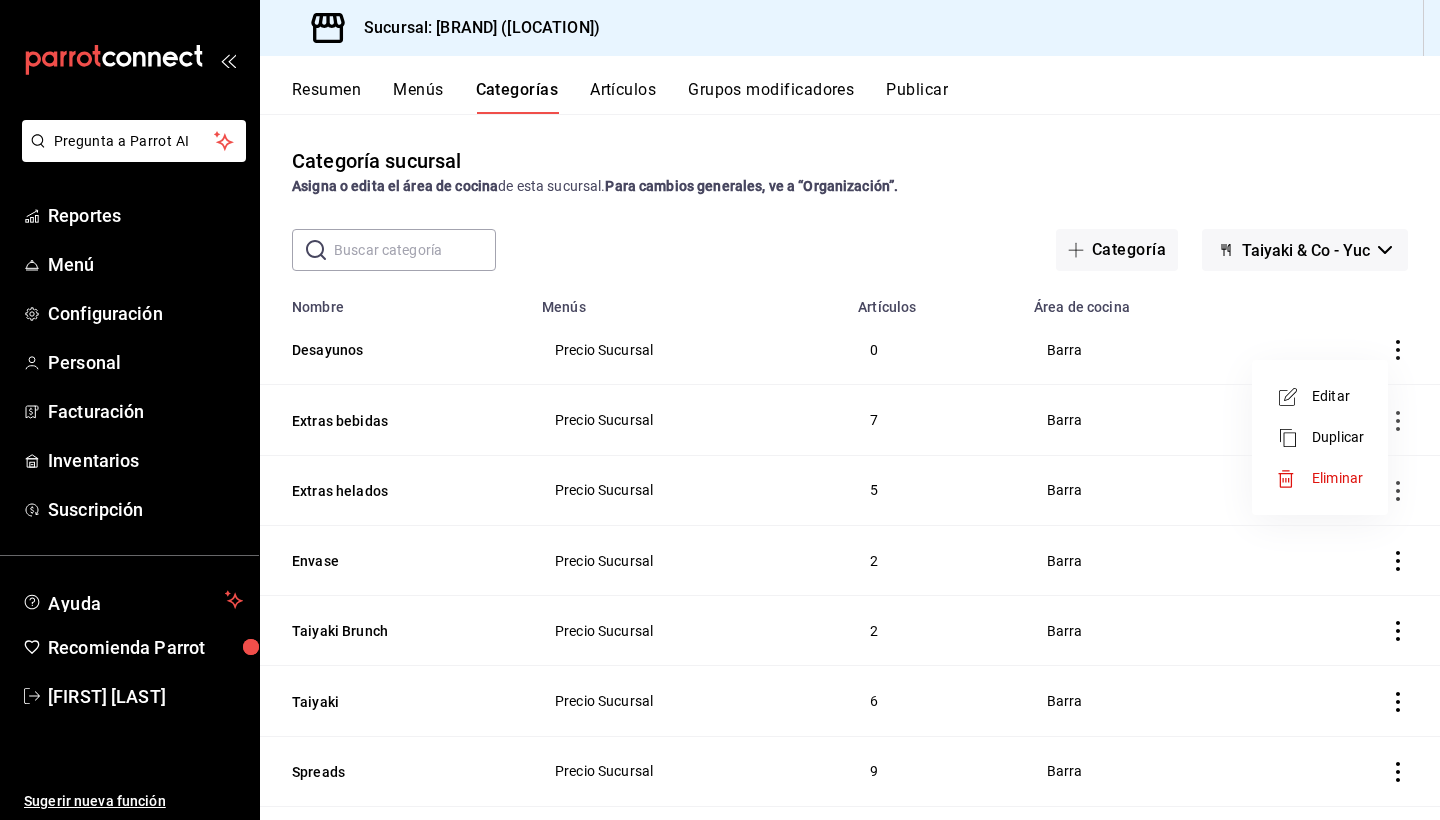 click on "Eliminar" at bounding box center (1337, 478) 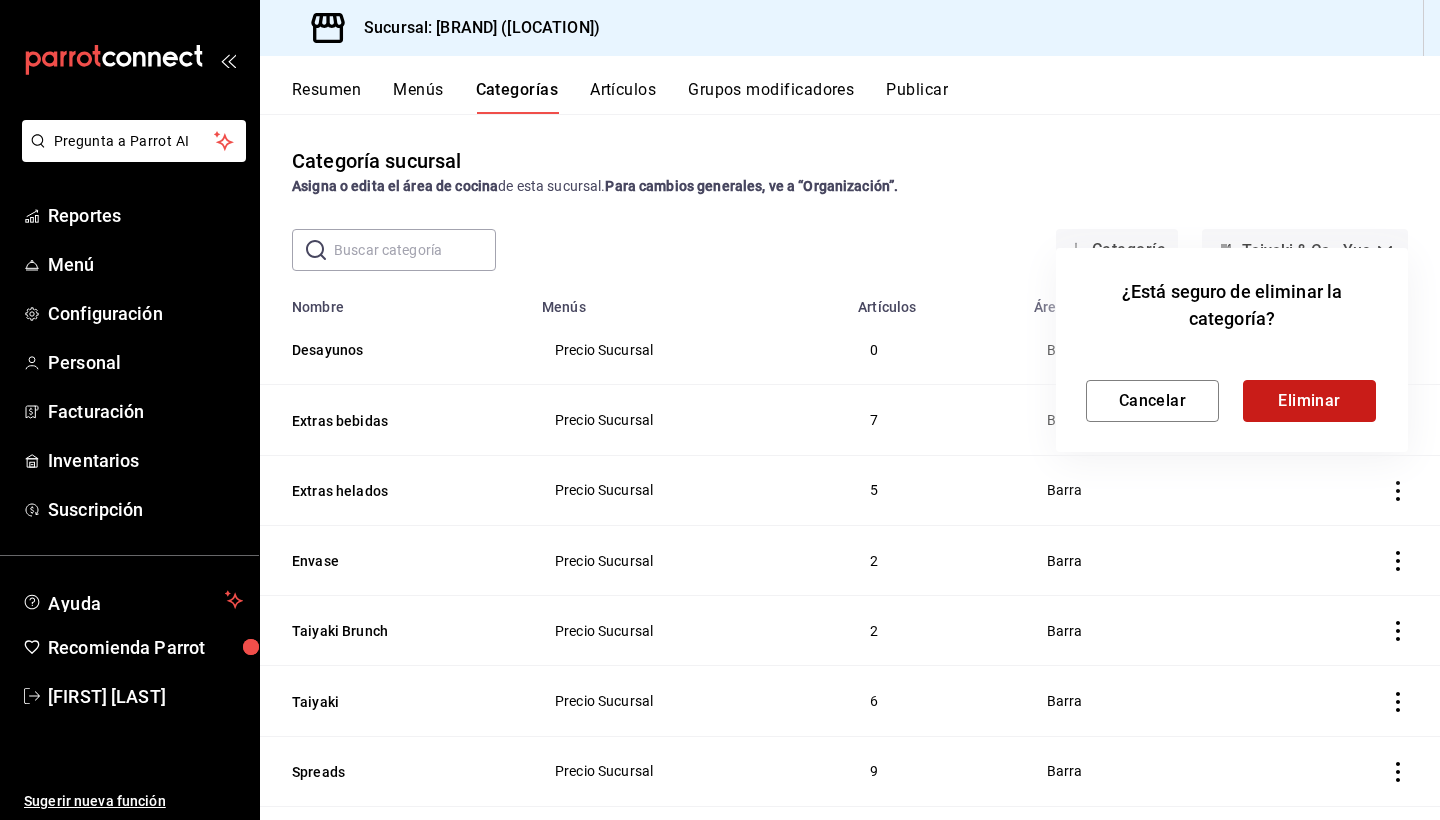 click on "Eliminar" at bounding box center [1309, 401] 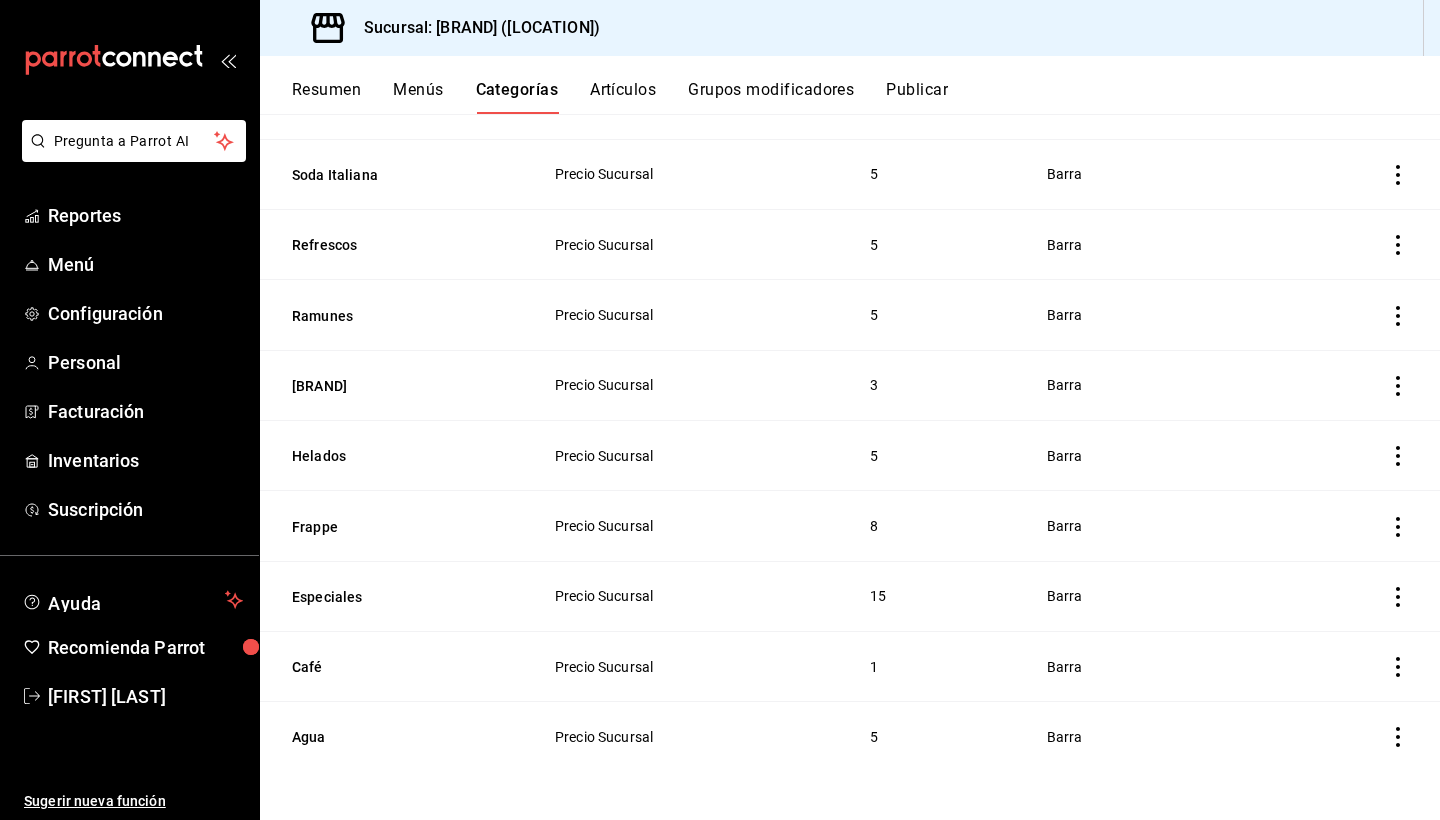 scroll, scrollTop: 597, scrollLeft: 0, axis: vertical 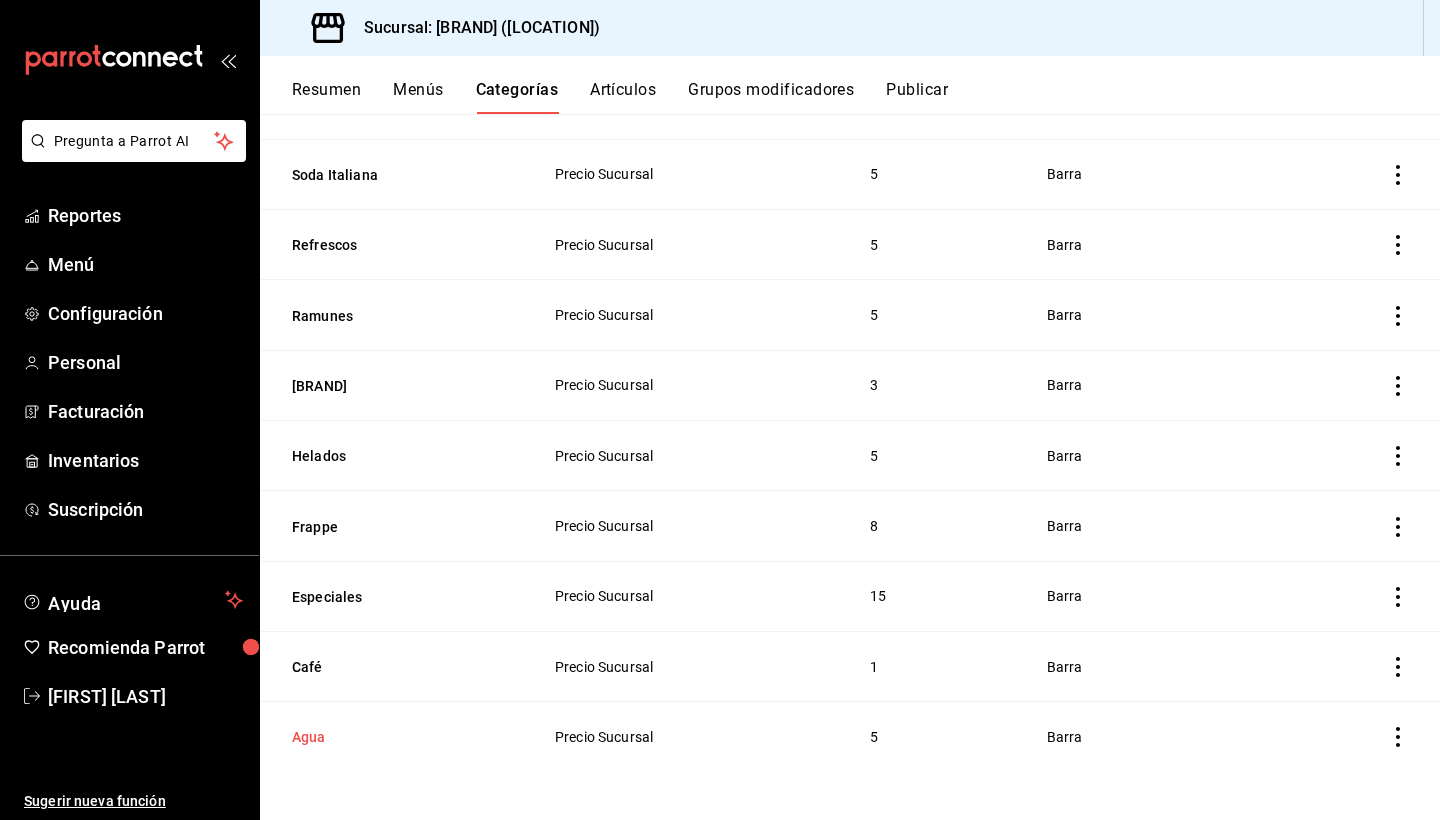 click on "Agua" at bounding box center (392, 737) 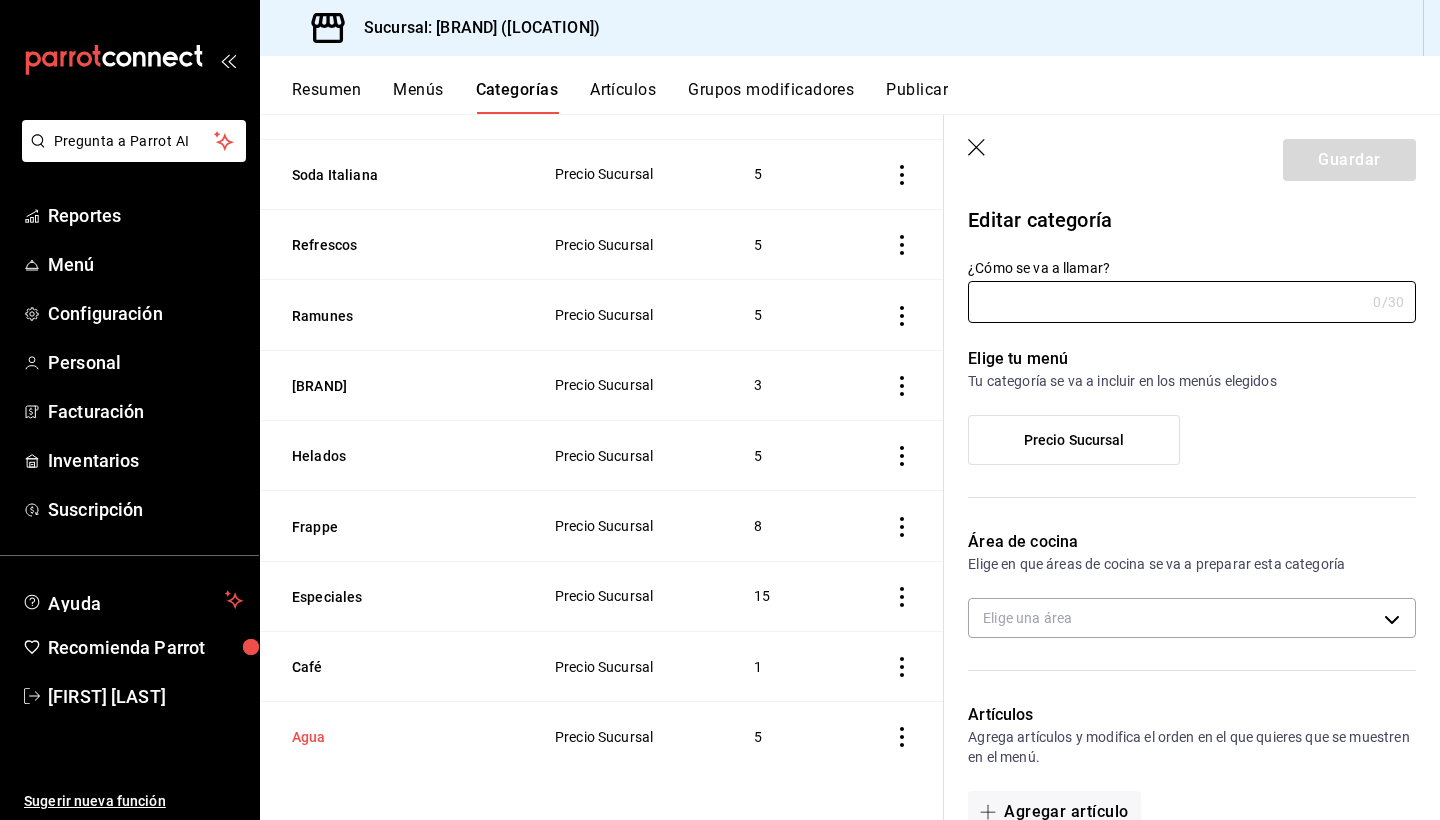type on "Agua" 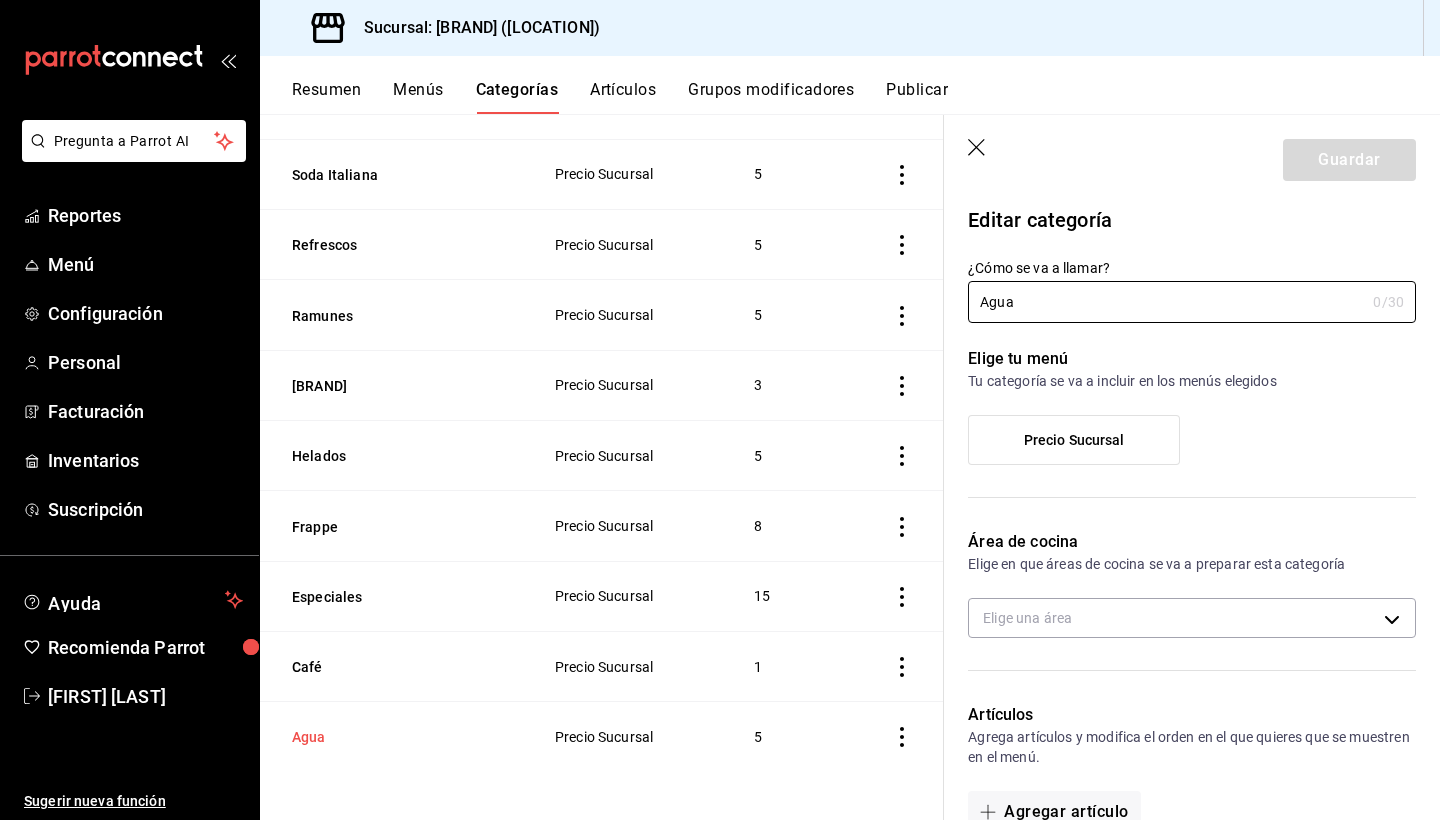 type on "[UUID]" 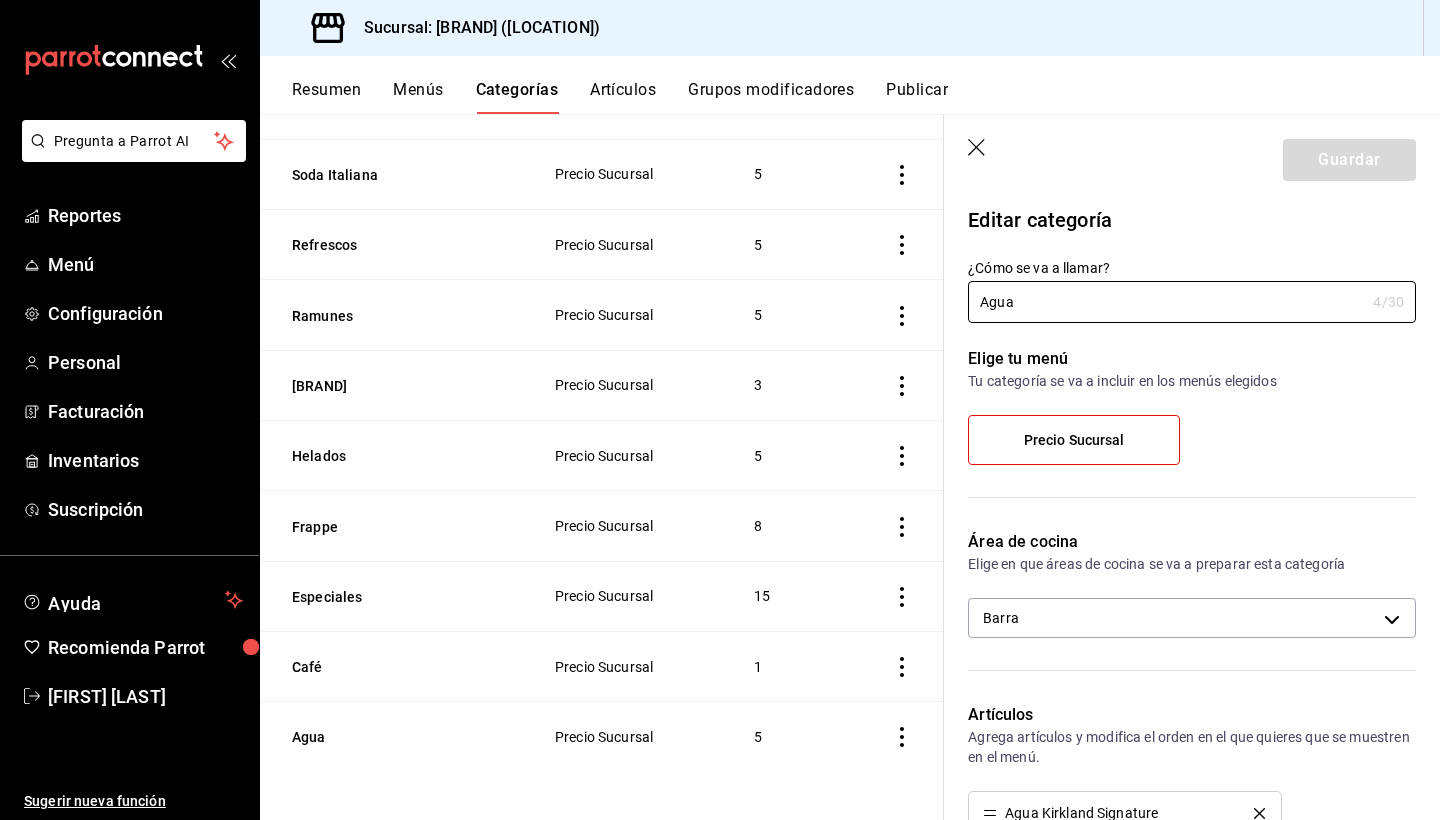 click 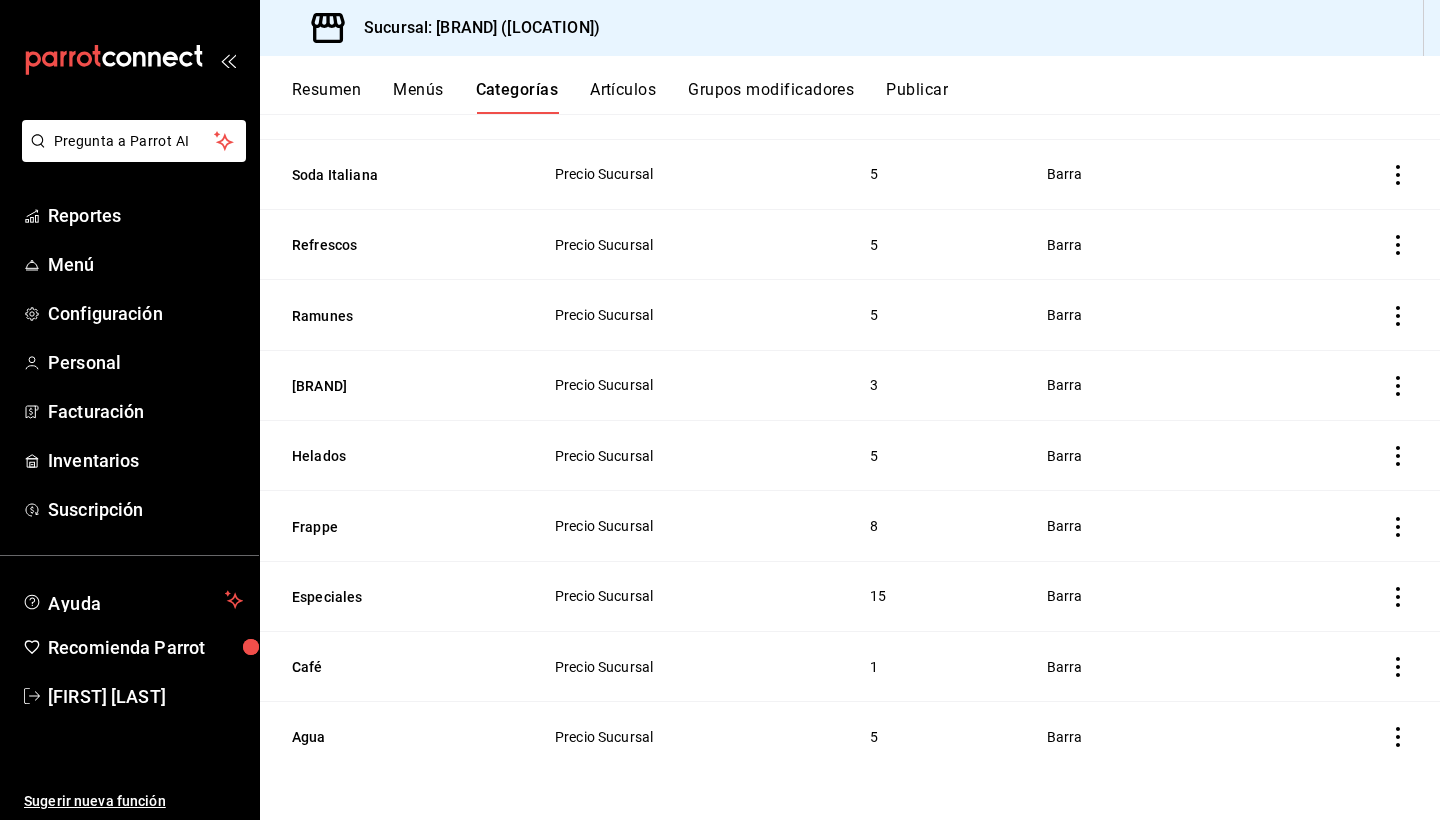 click on "Resumen" at bounding box center [326, 97] 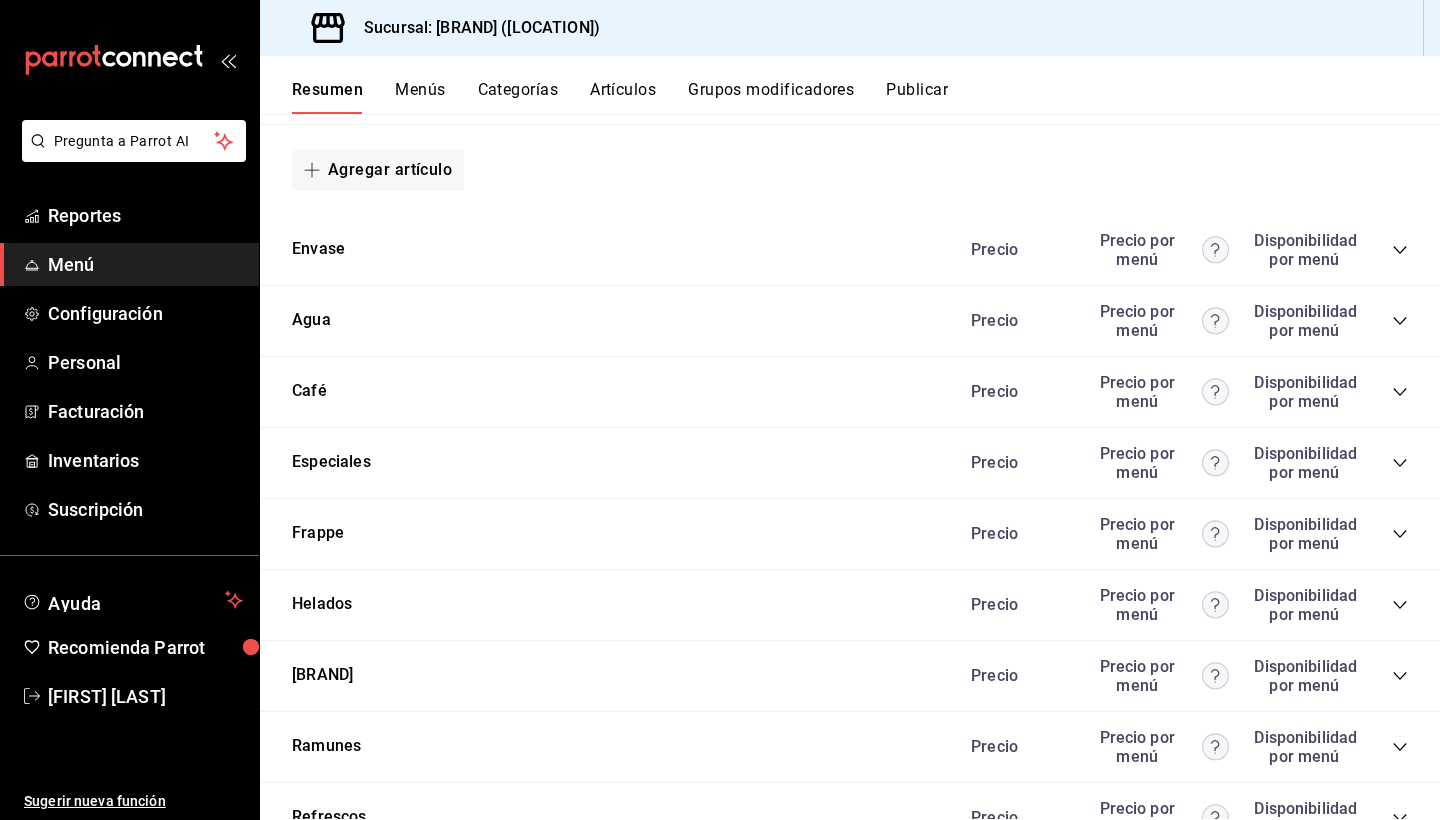 scroll, scrollTop: 1462, scrollLeft: 0, axis: vertical 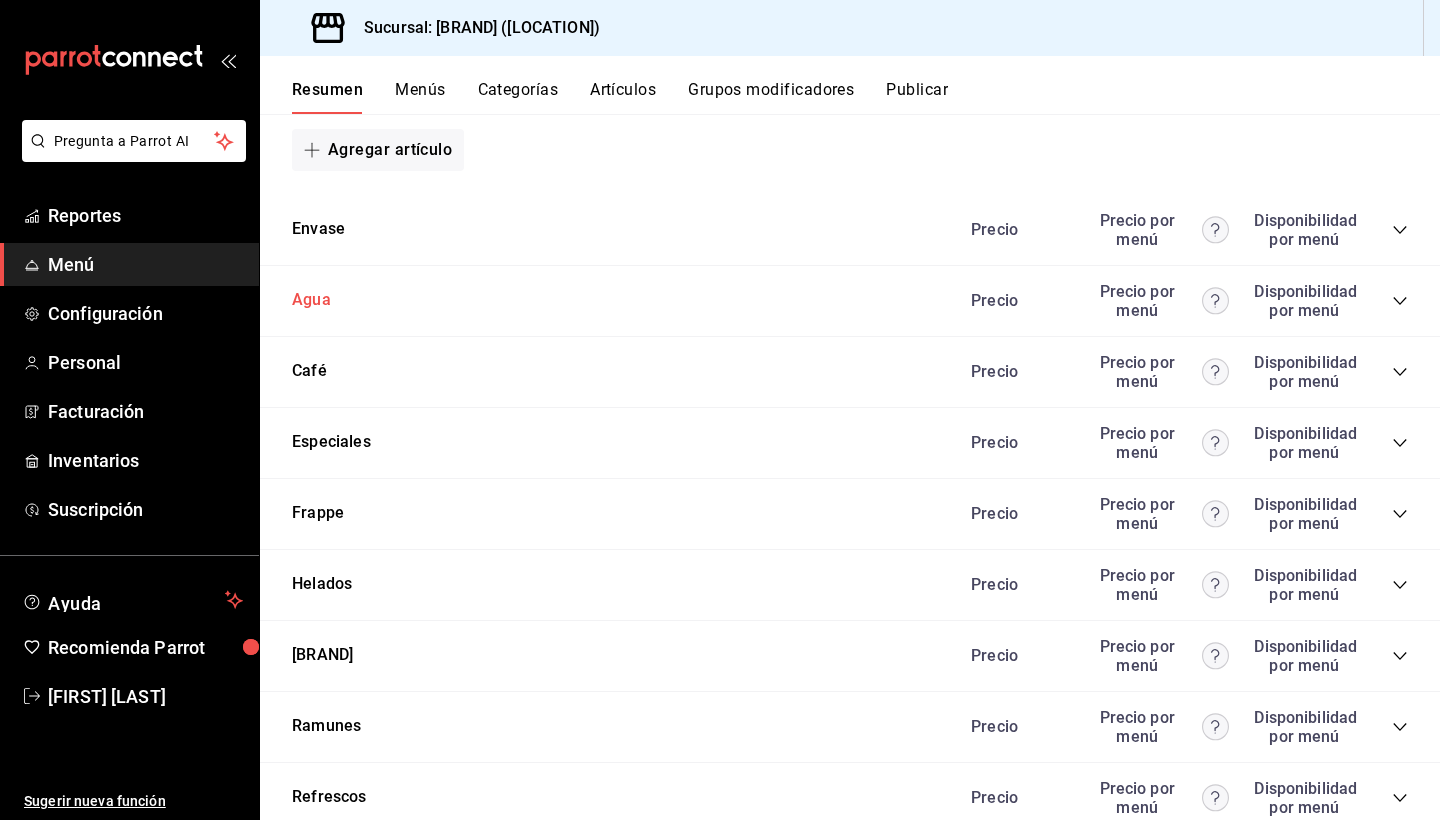 click on "Agua" at bounding box center (311, 300) 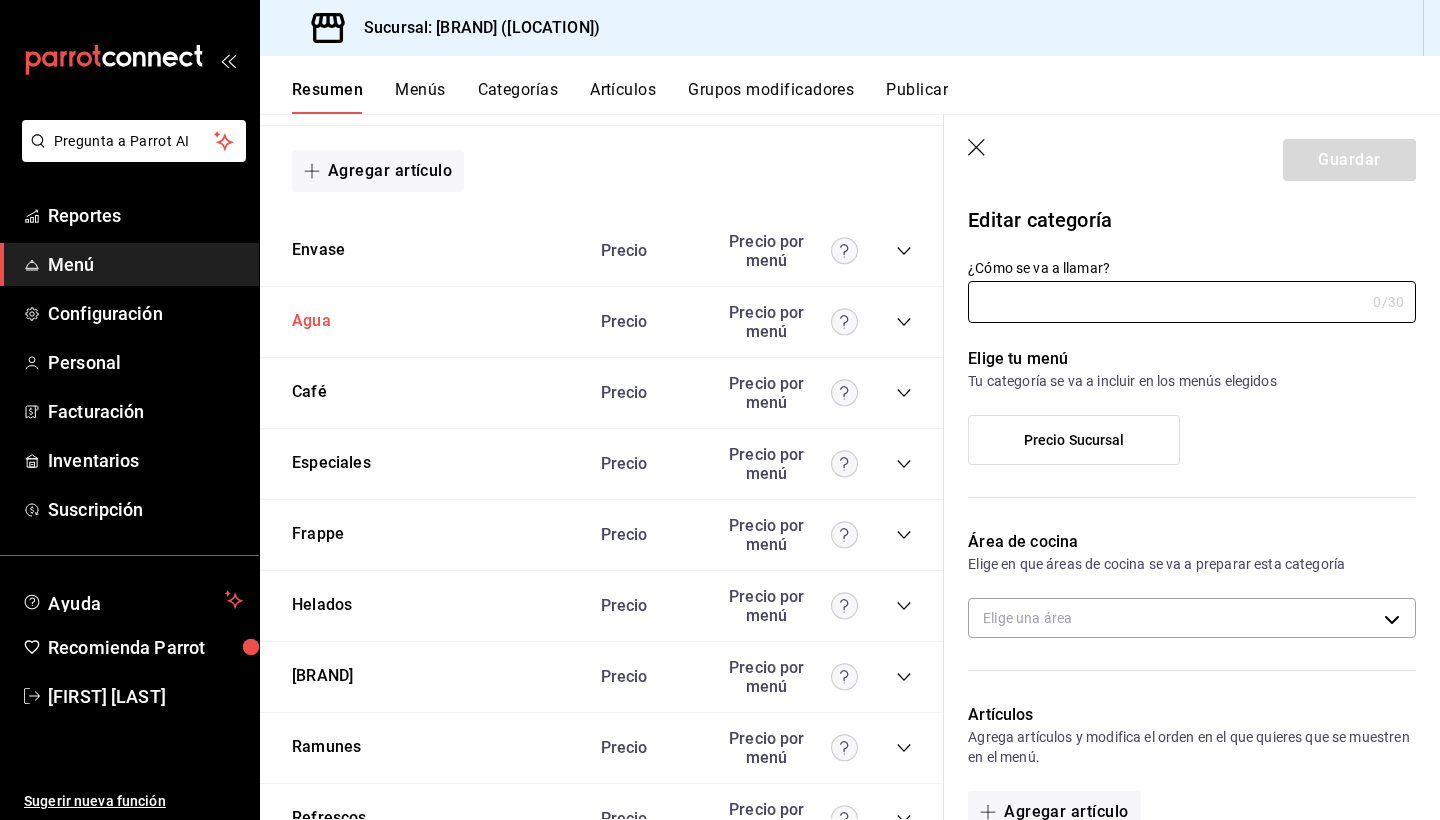 type on "Agua" 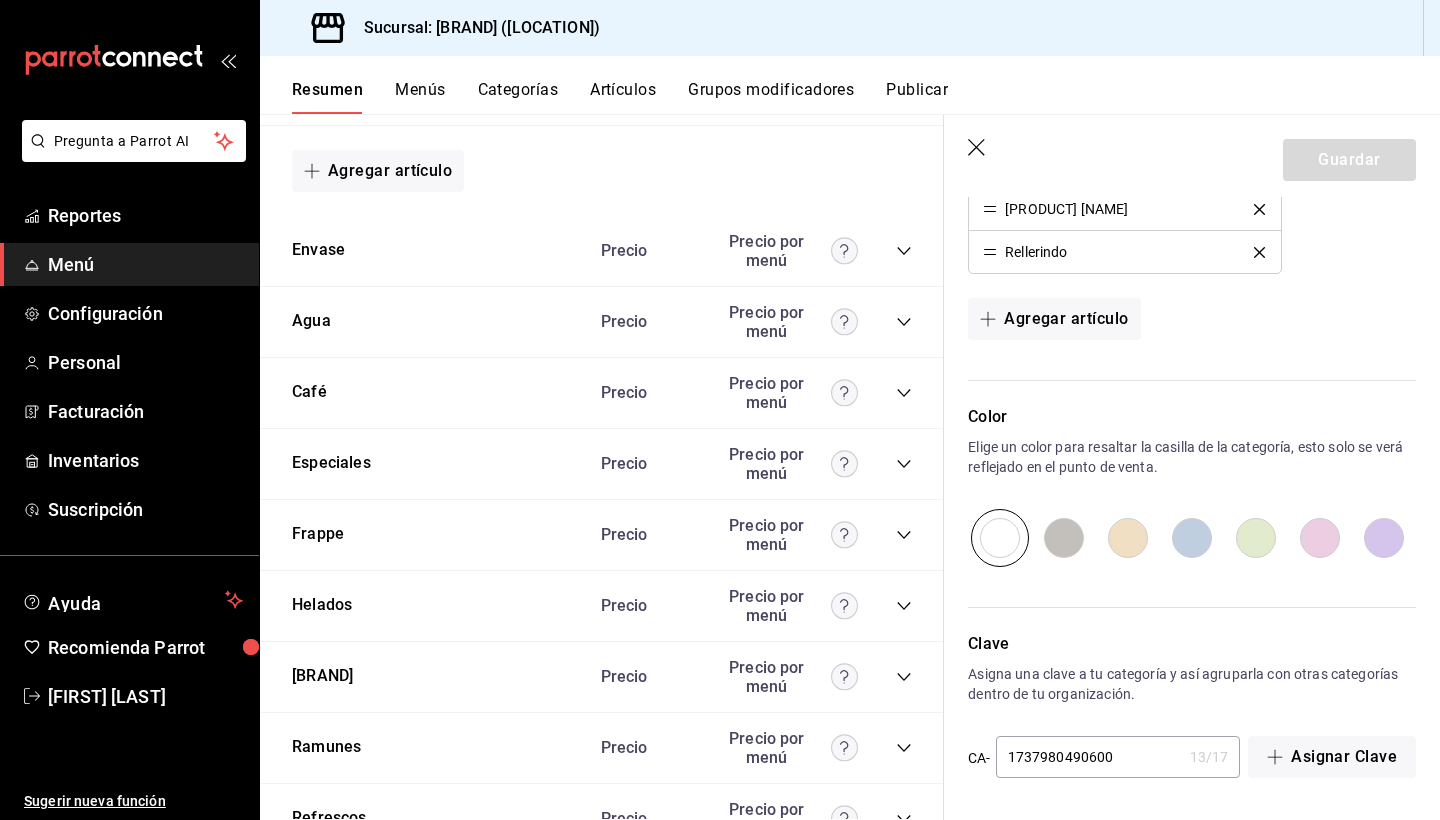 scroll, scrollTop: 733, scrollLeft: 0, axis: vertical 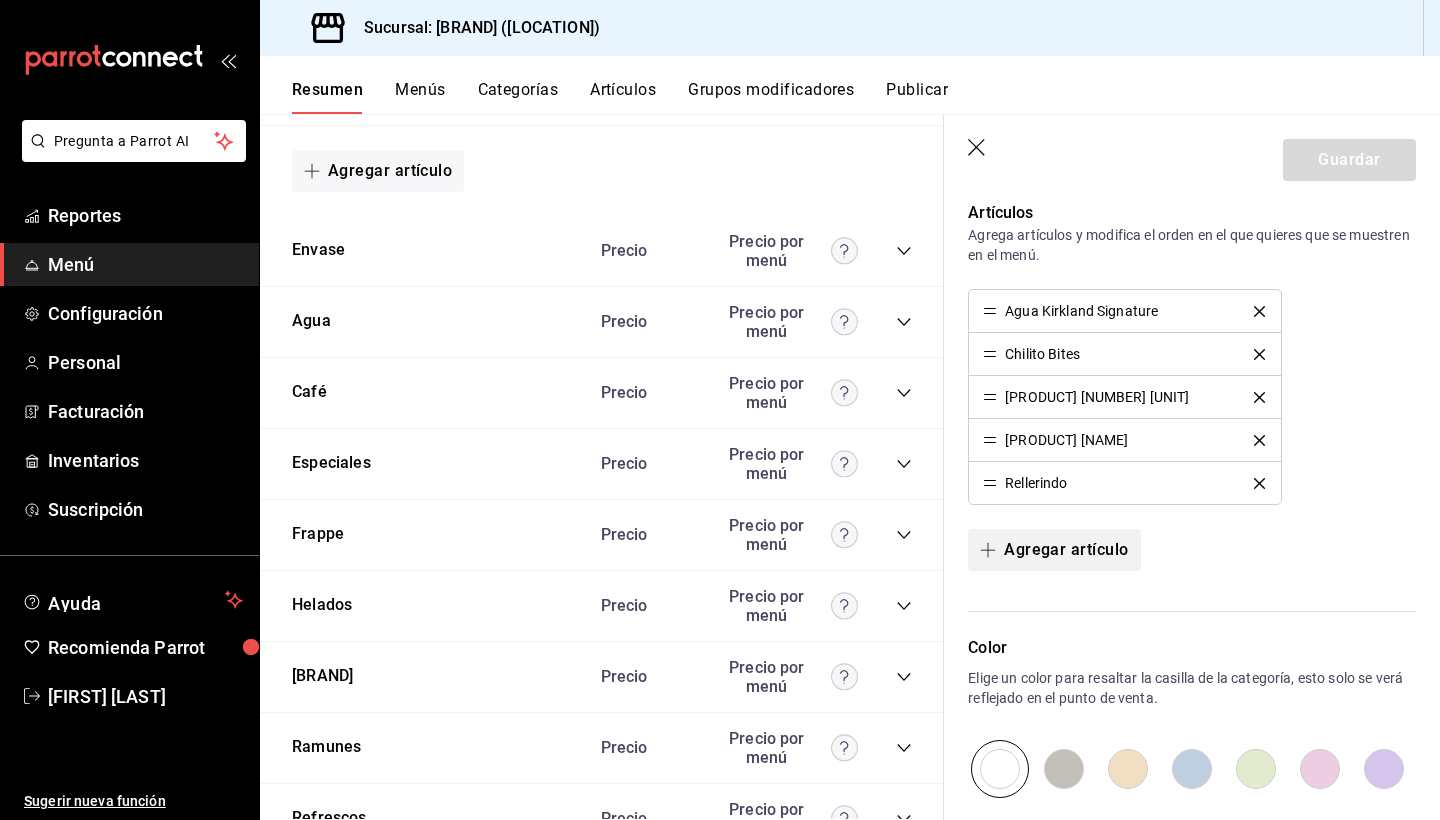 click on "Agregar artículo" at bounding box center (1054, 550) 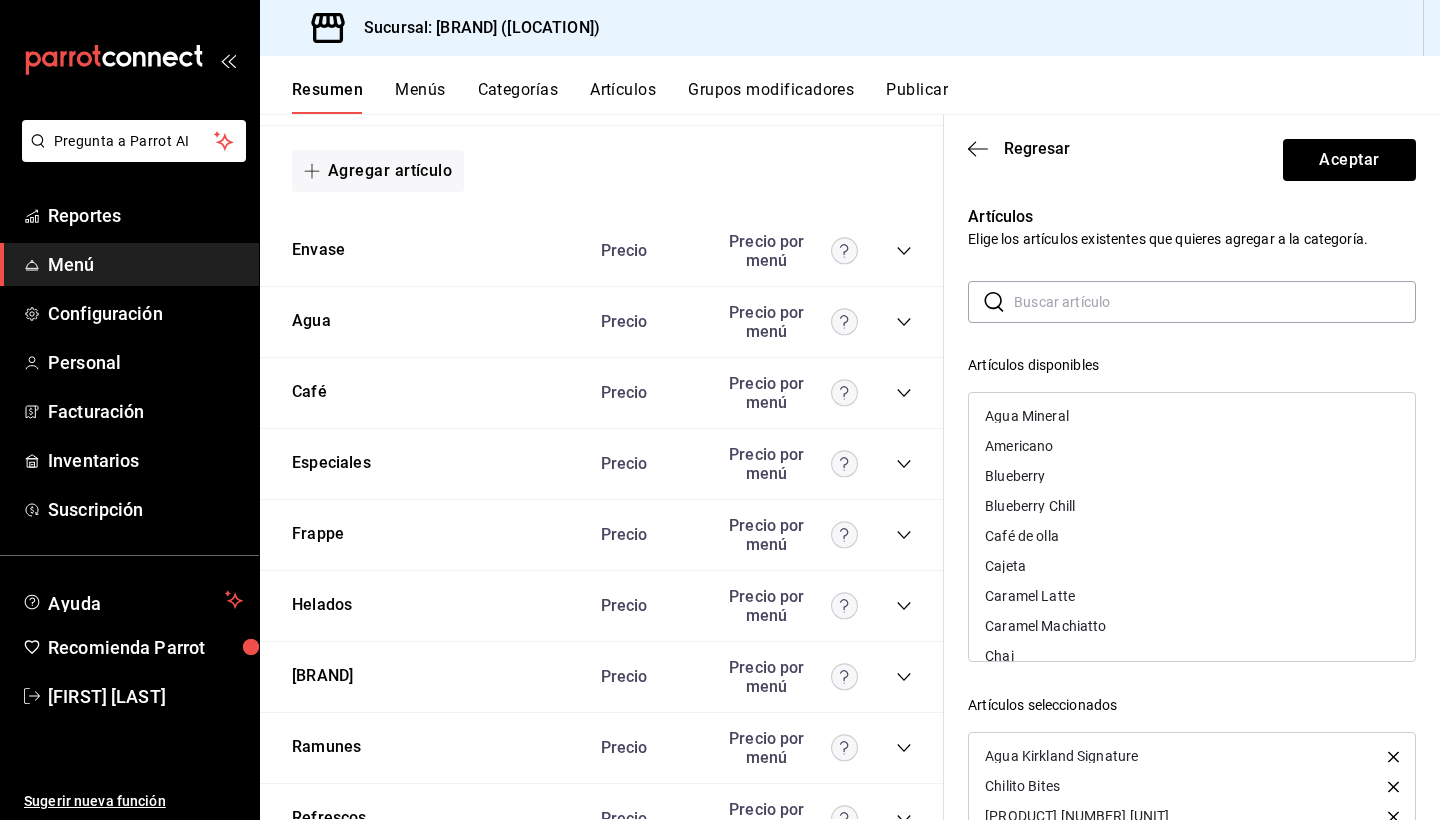 scroll, scrollTop: 0, scrollLeft: 0, axis: both 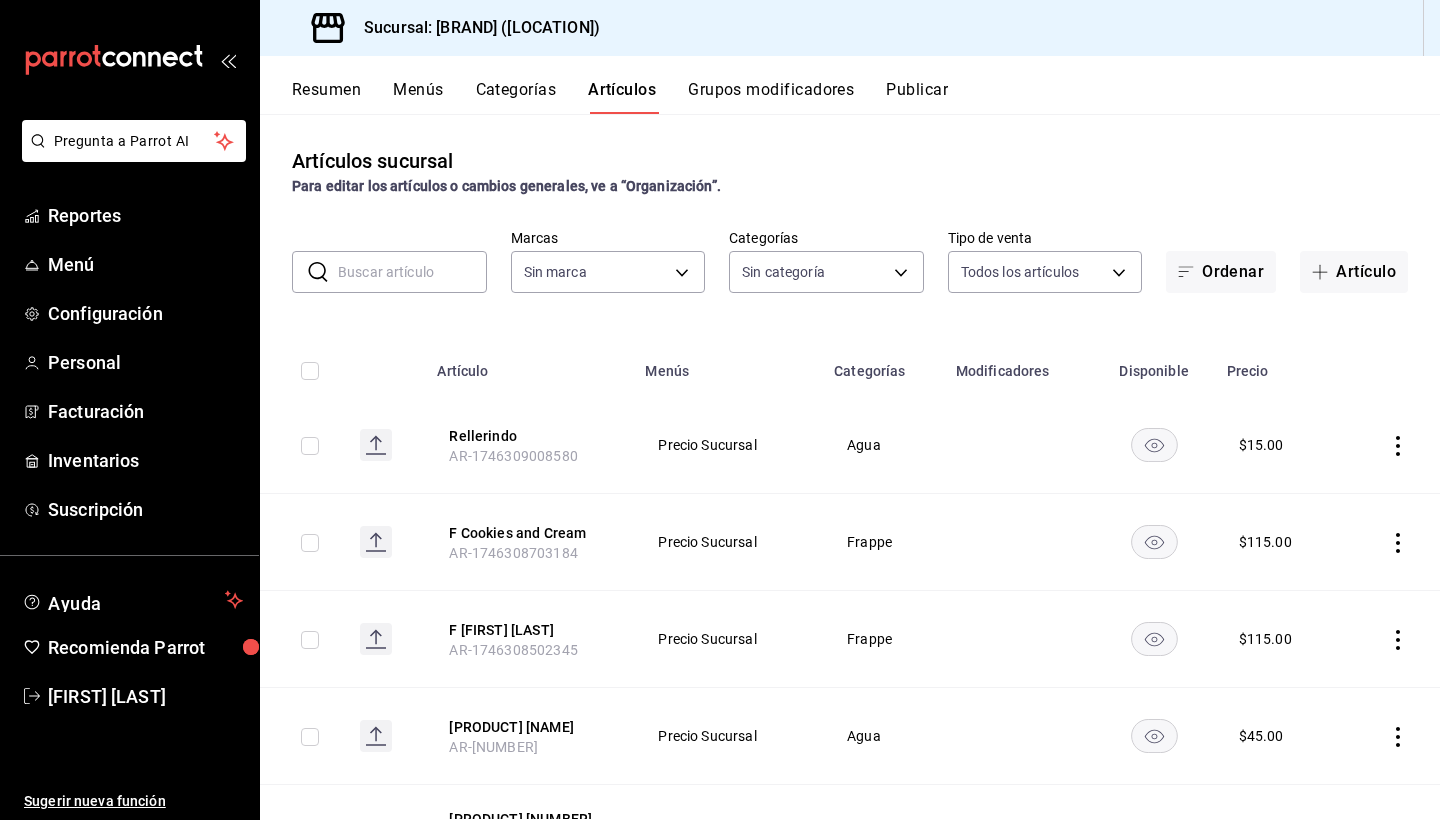 type on "f7bceba2-6006-4e70-b547-692d7ecead2a" 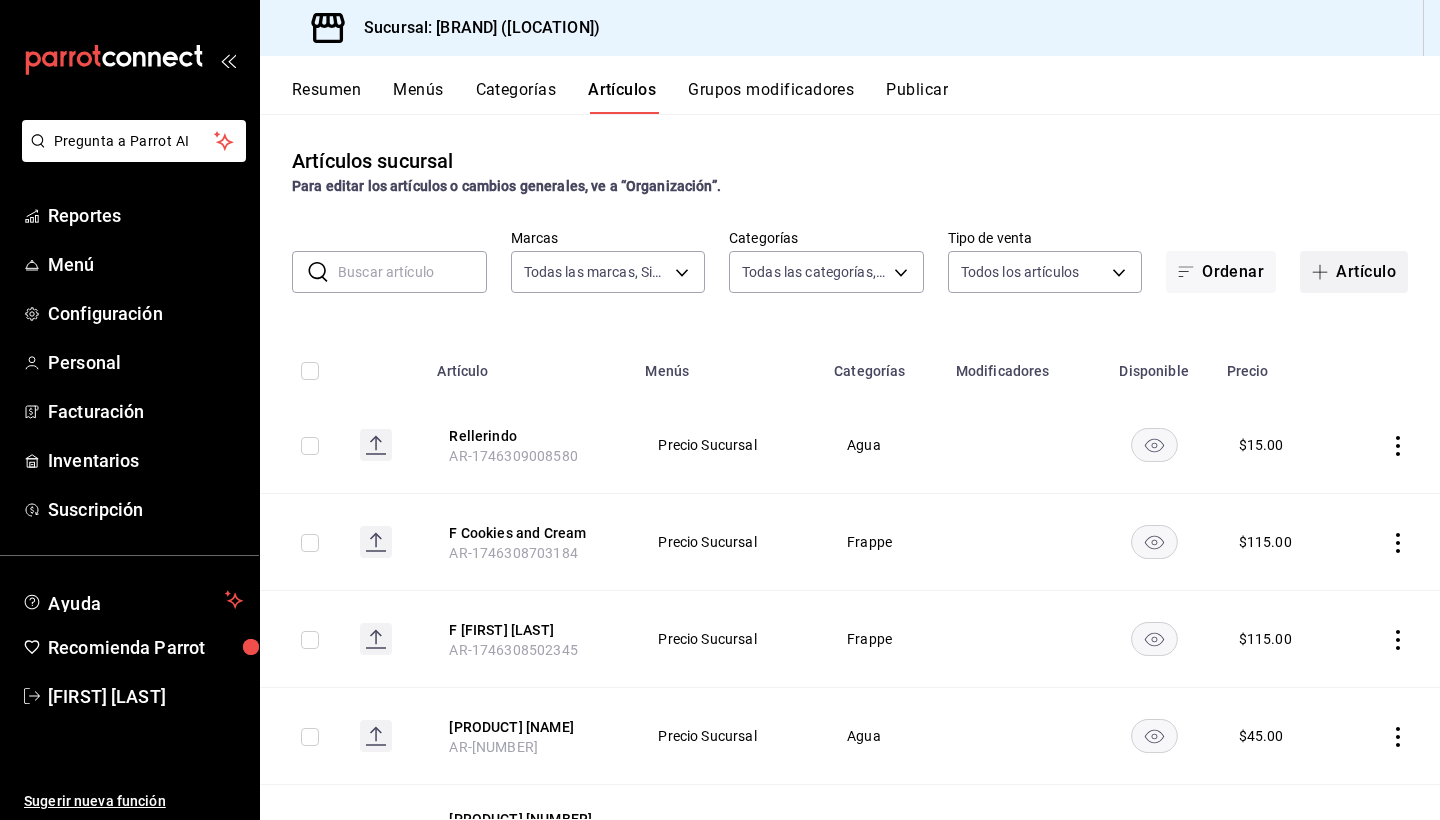 click on "Artículo" at bounding box center (1354, 272) 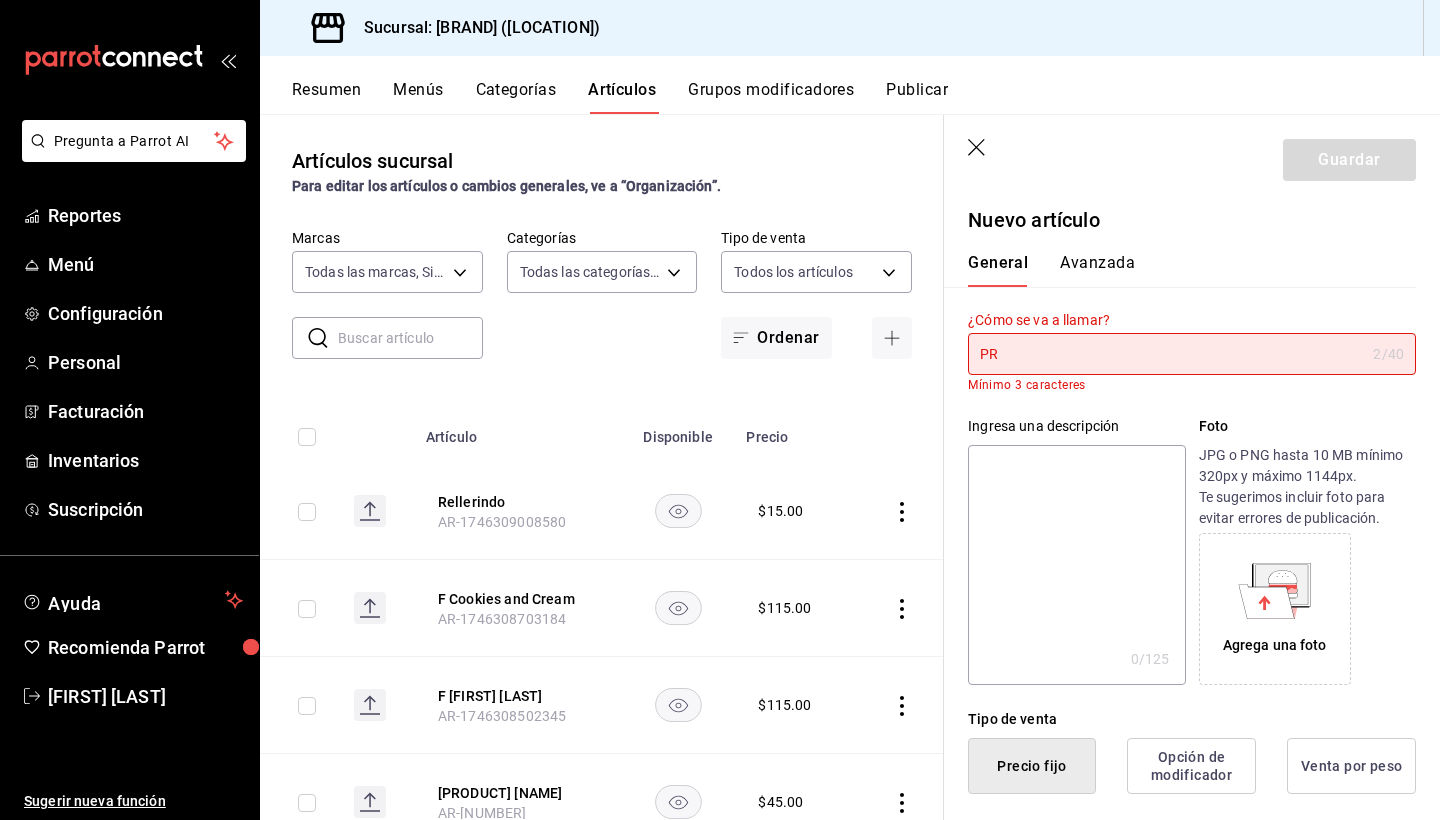 type on "P" 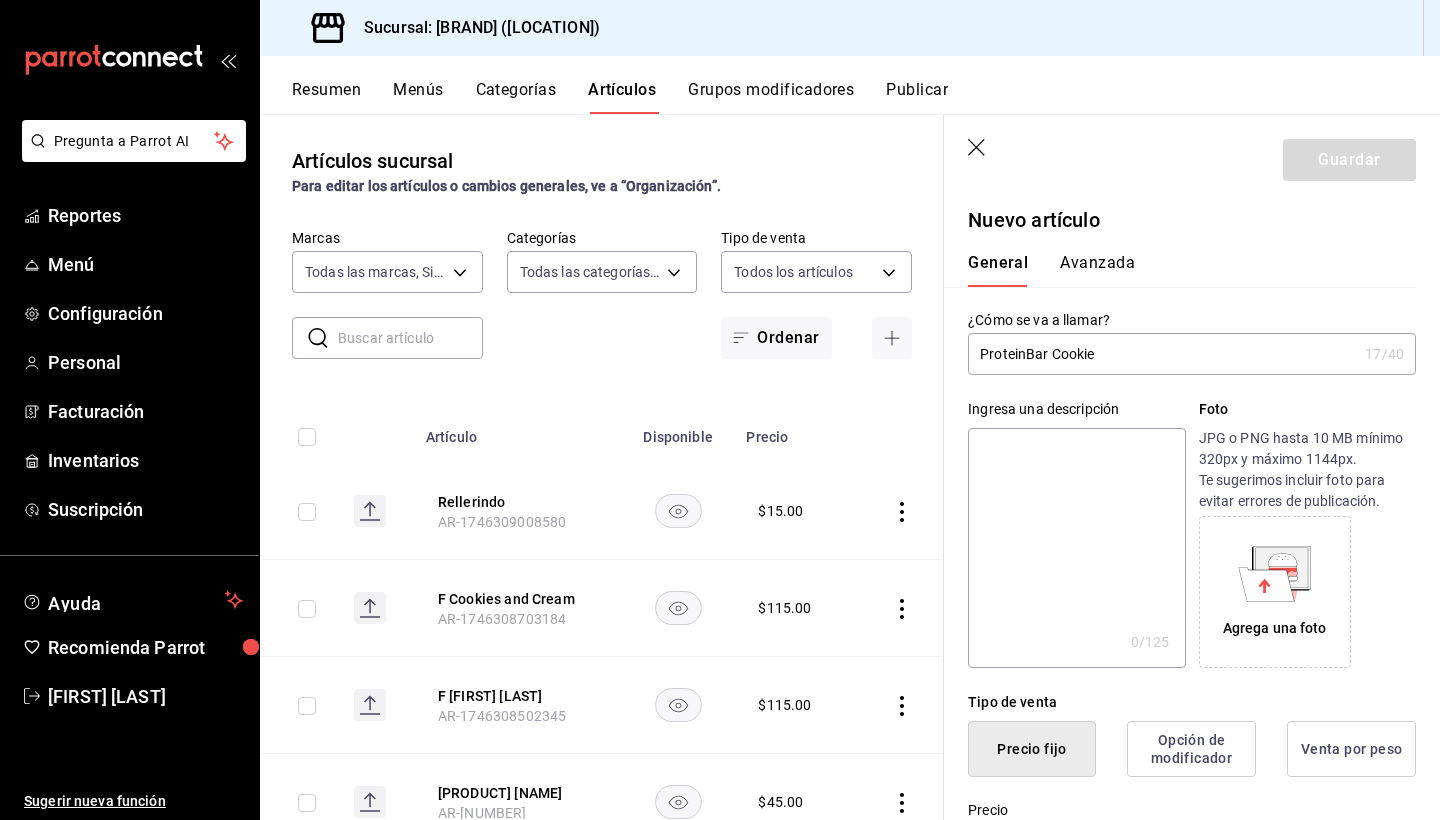 type on "ProteinBar Cookies" 